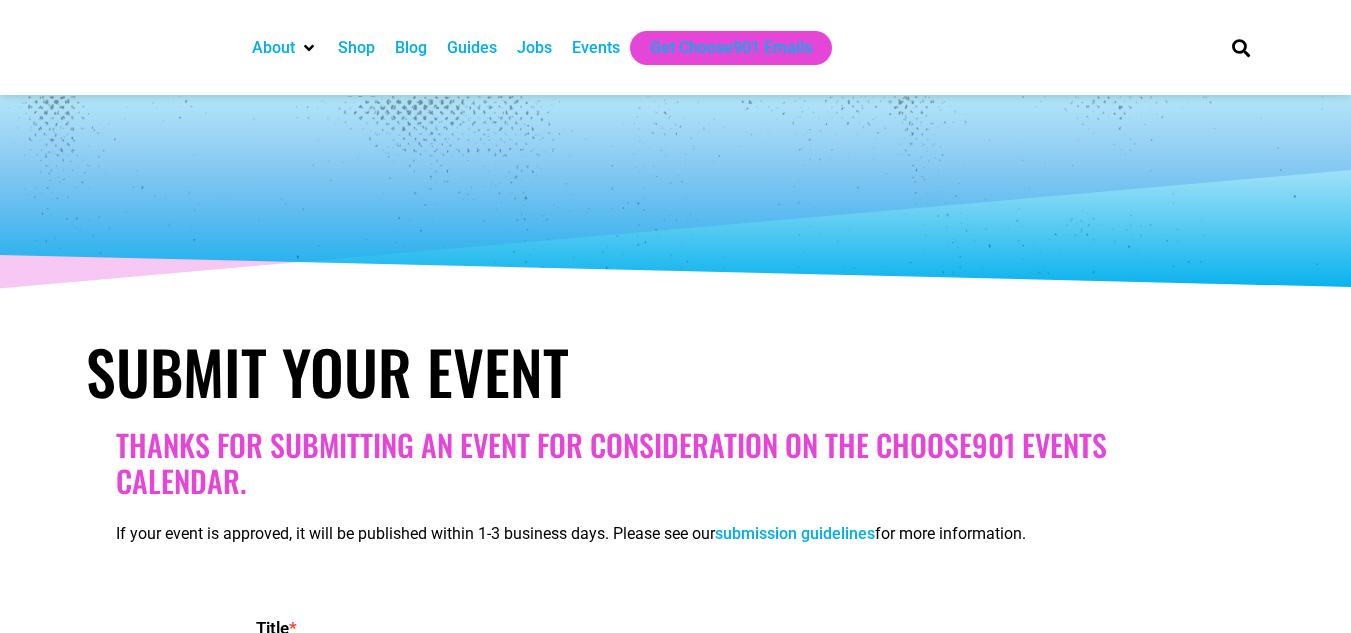 select 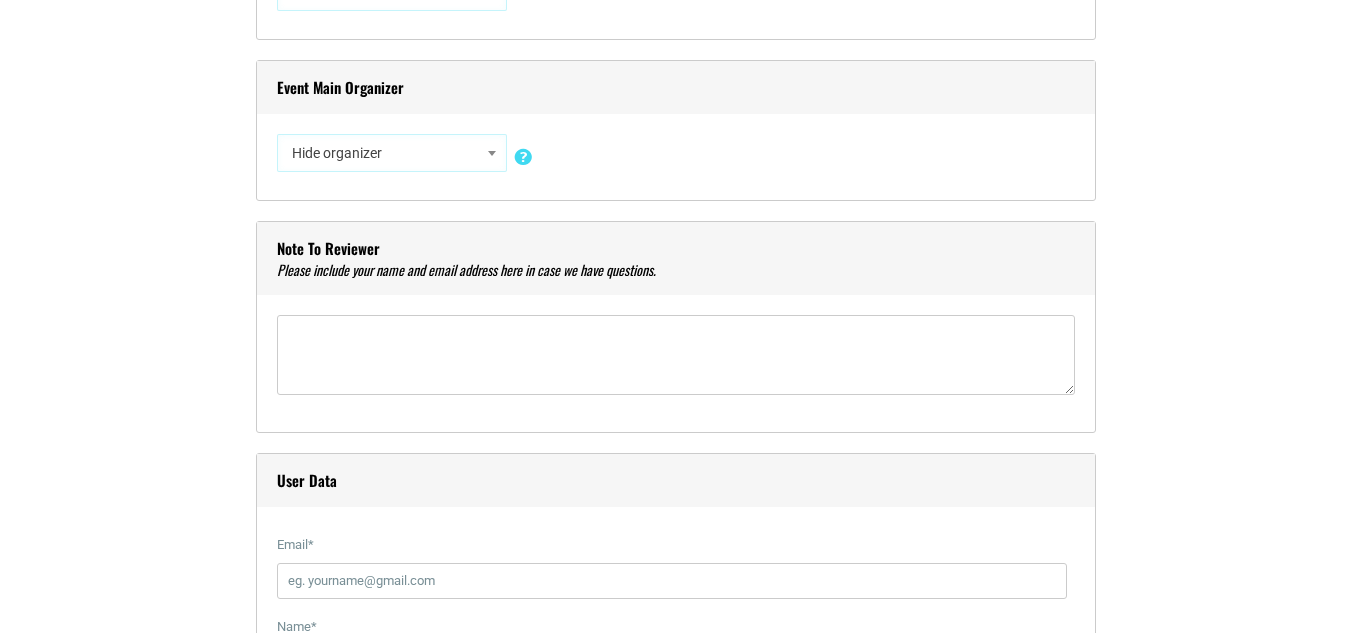 scroll, scrollTop: 0, scrollLeft: 0, axis: both 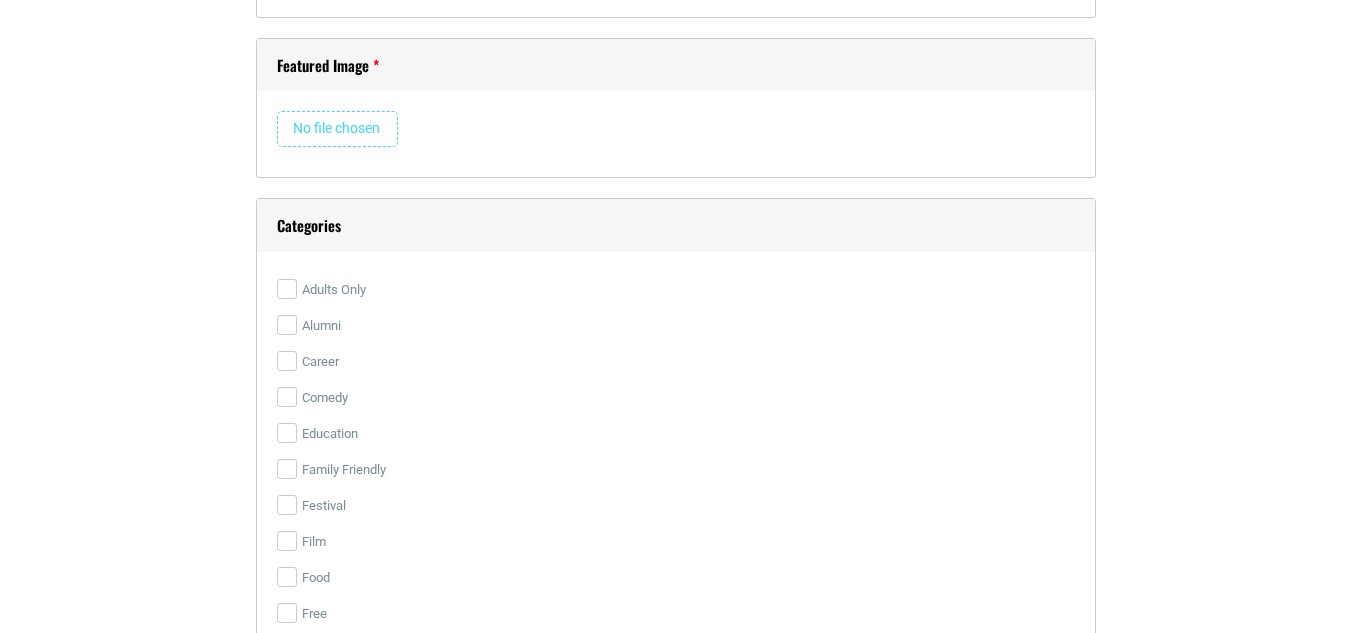 click at bounding box center (337, 129) 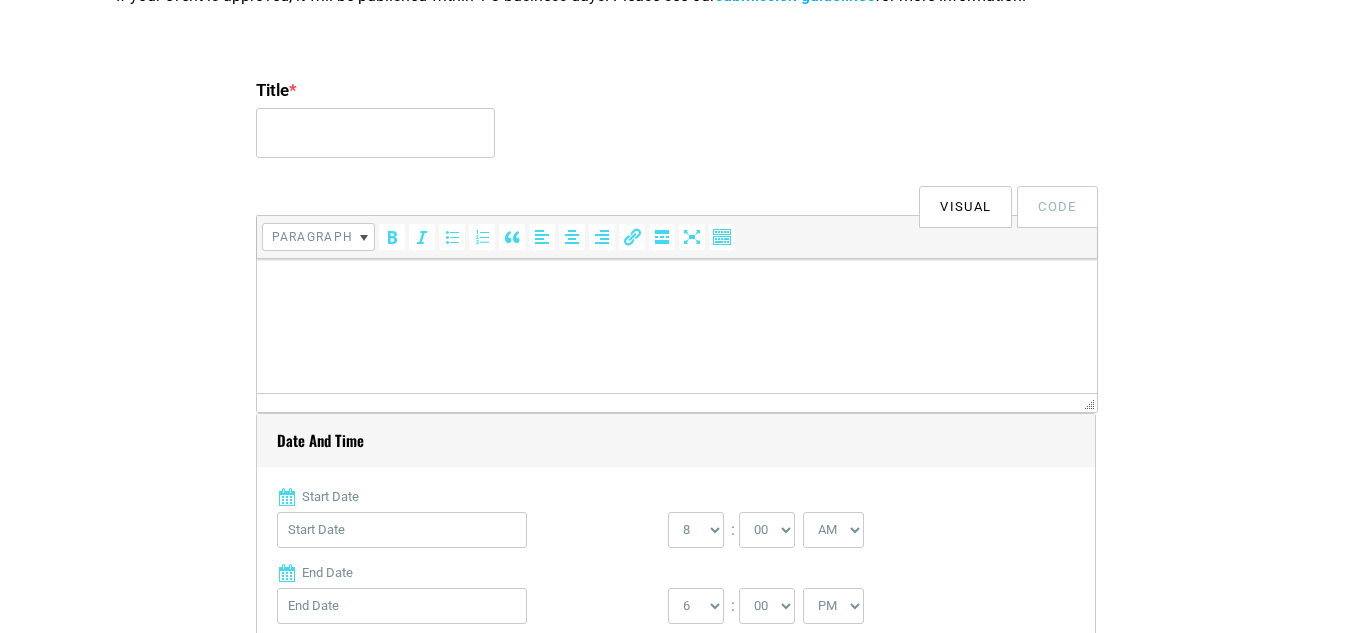 scroll, scrollTop: 514, scrollLeft: 0, axis: vertical 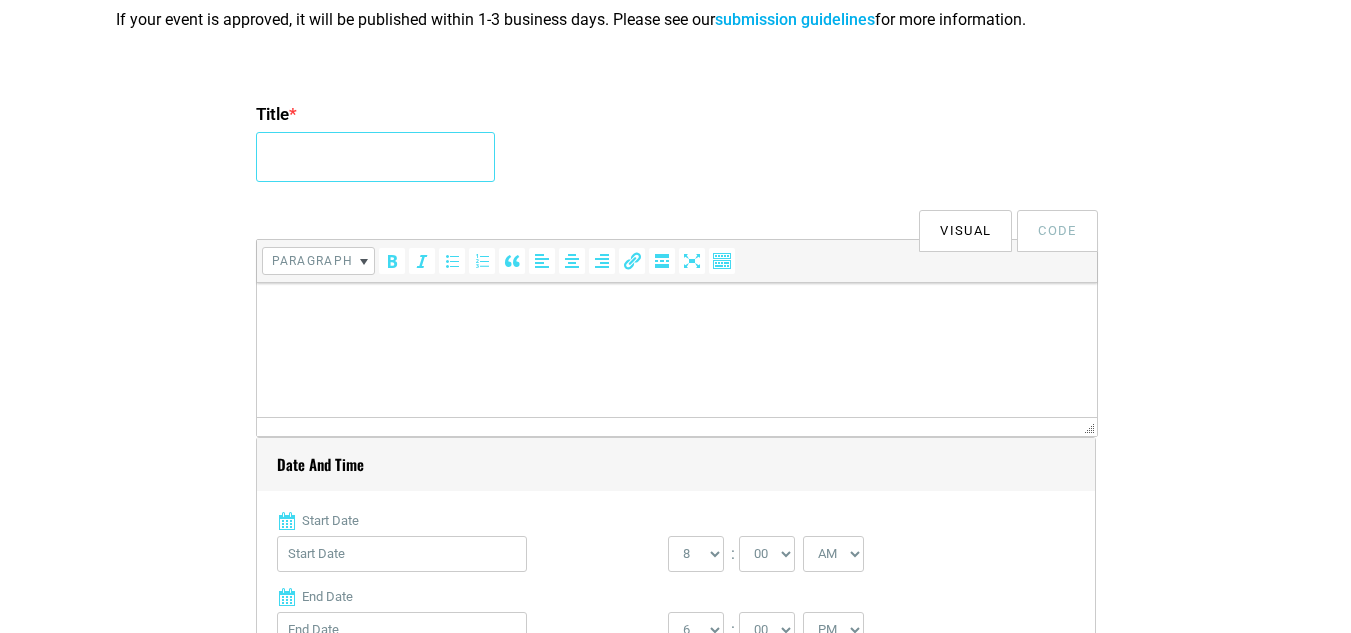 click on "Title  *" at bounding box center [375, 157] 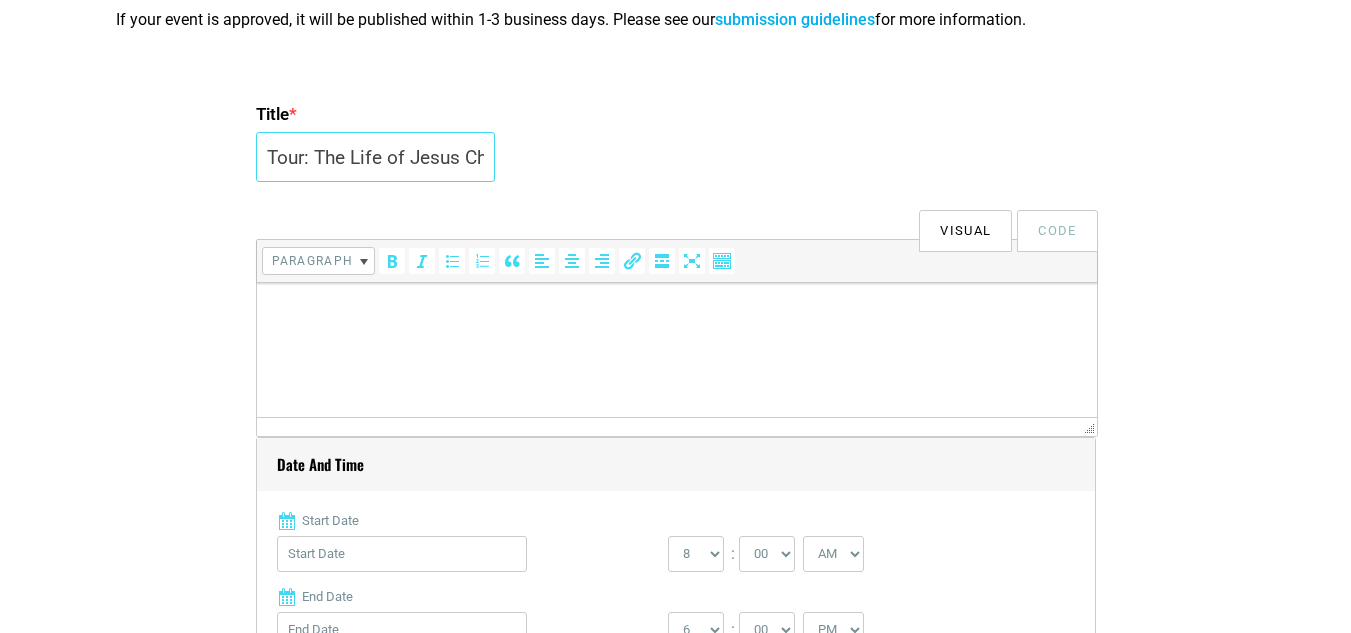 scroll, scrollTop: 0, scrollLeft: 119, axis: horizontal 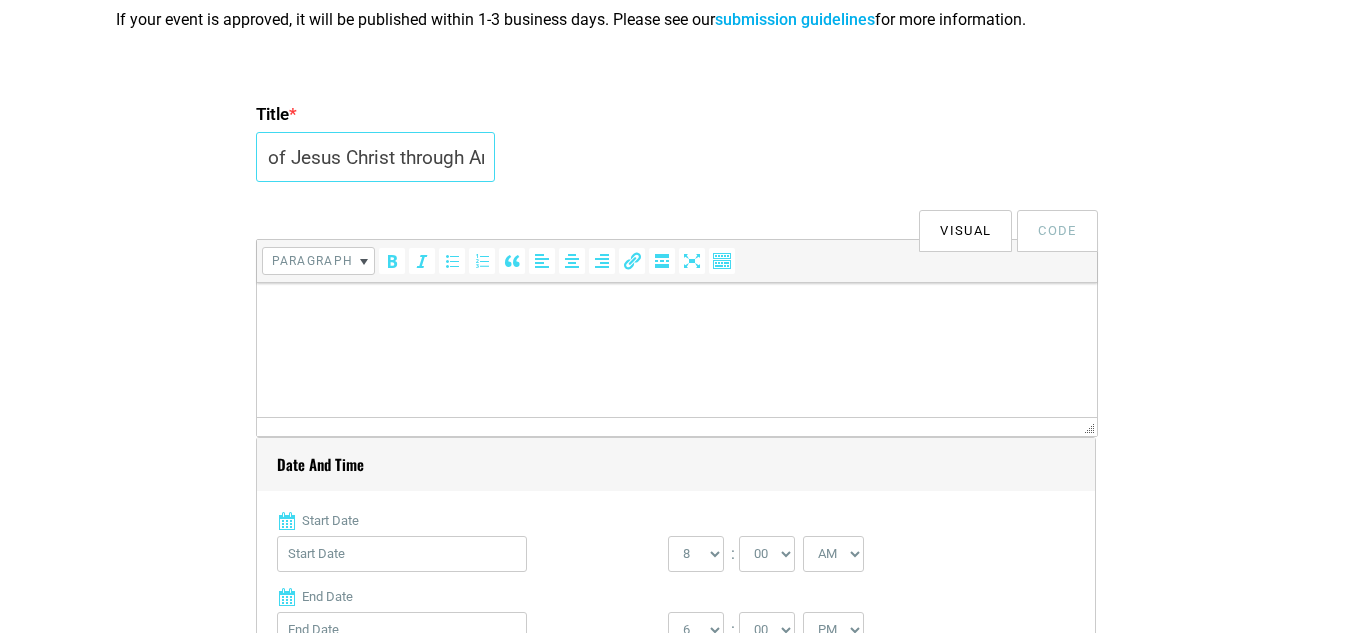 type on "Tour: The Life of Jesus Christ through Art" 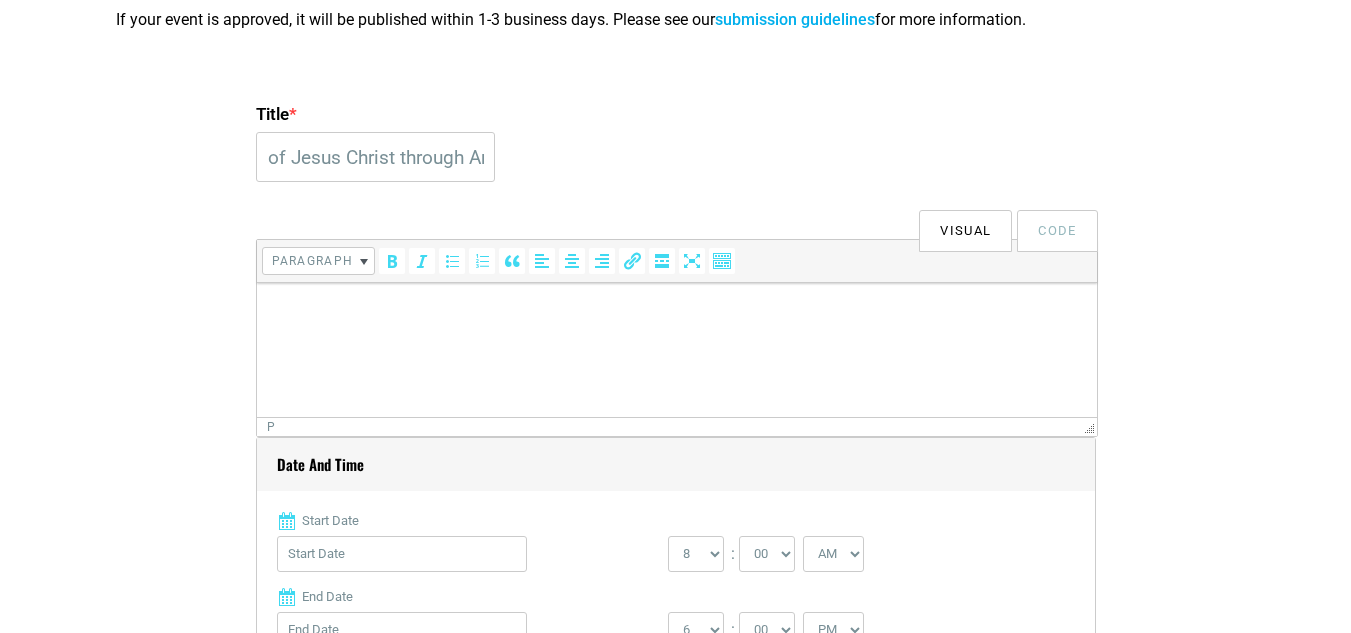 click at bounding box center (676, 311) 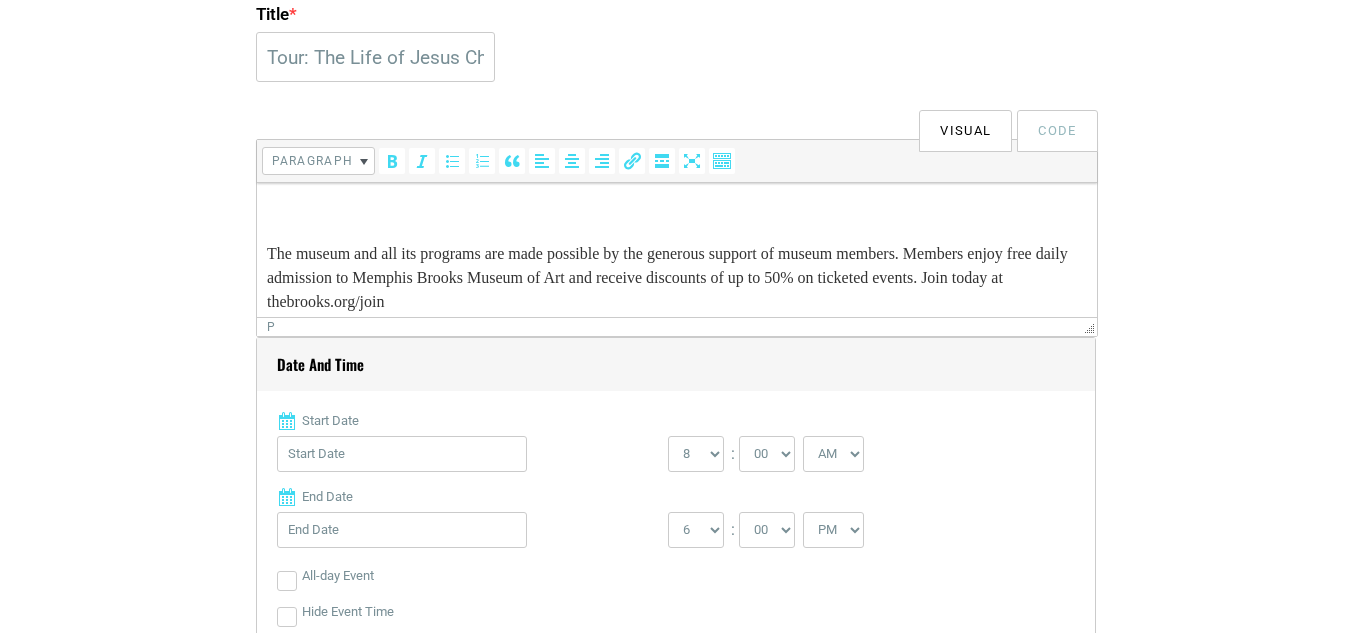 scroll, scrollTop: 203, scrollLeft: 0, axis: vertical 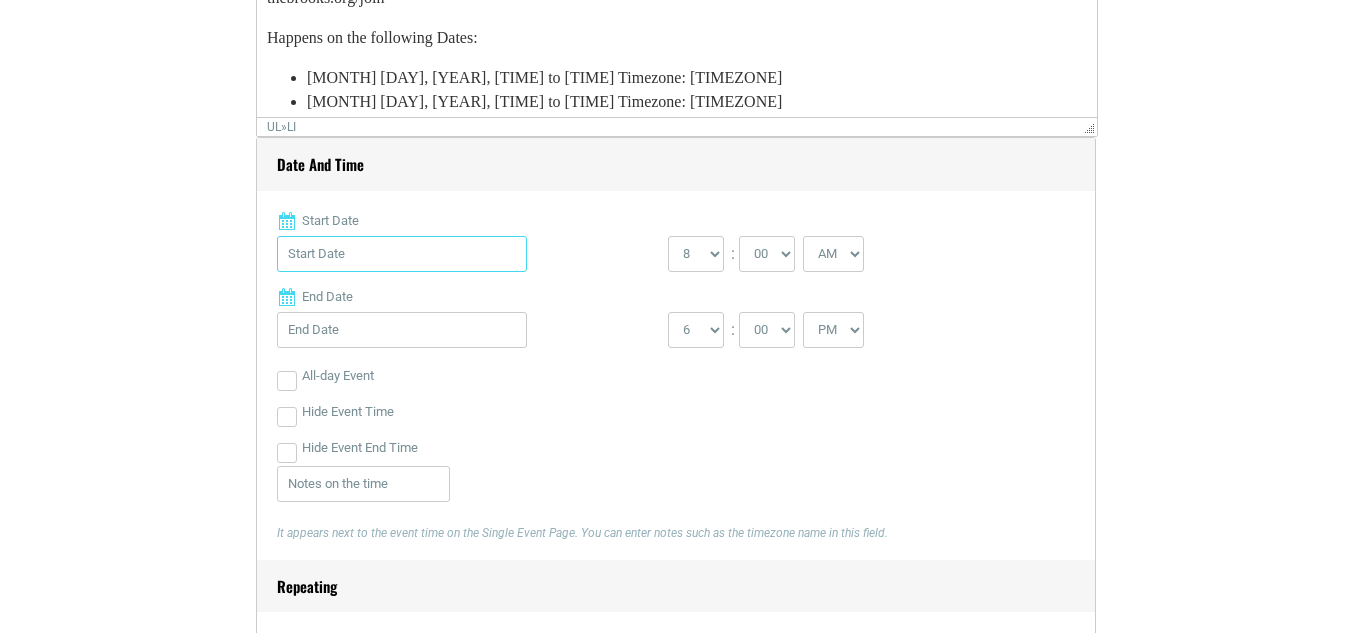 click on "Start Date" at bounding box center [402, 254] 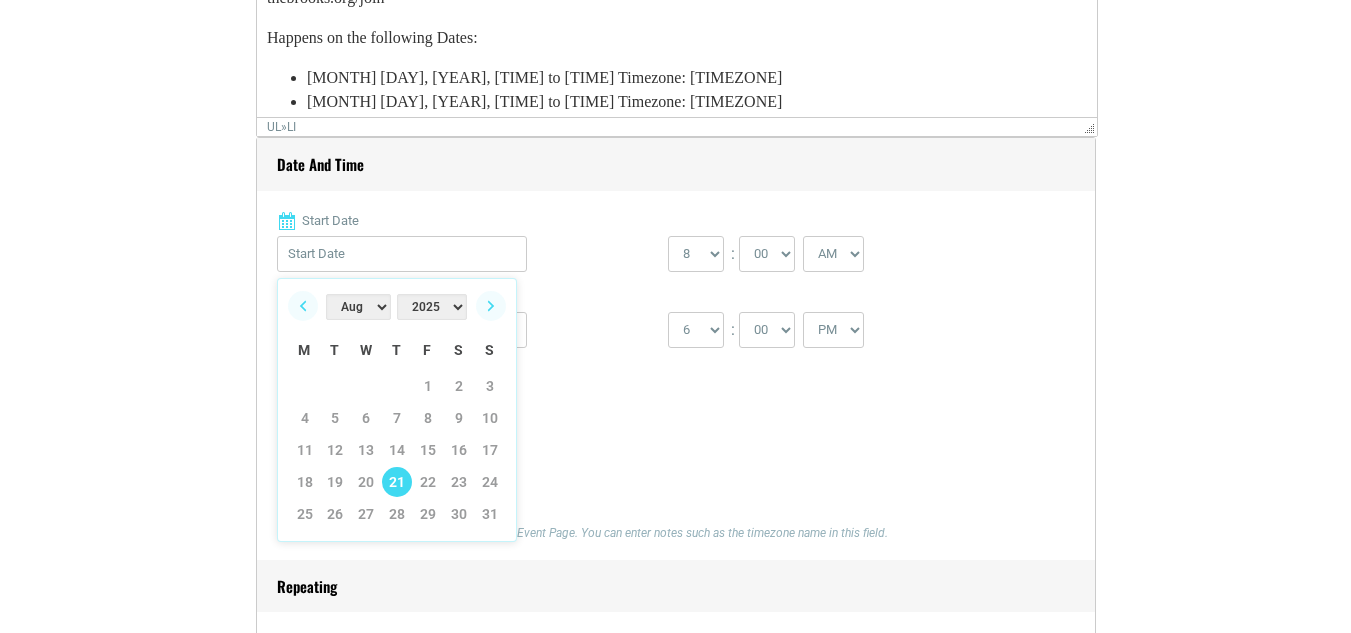 click on "21" at bounding box center (397, 482) 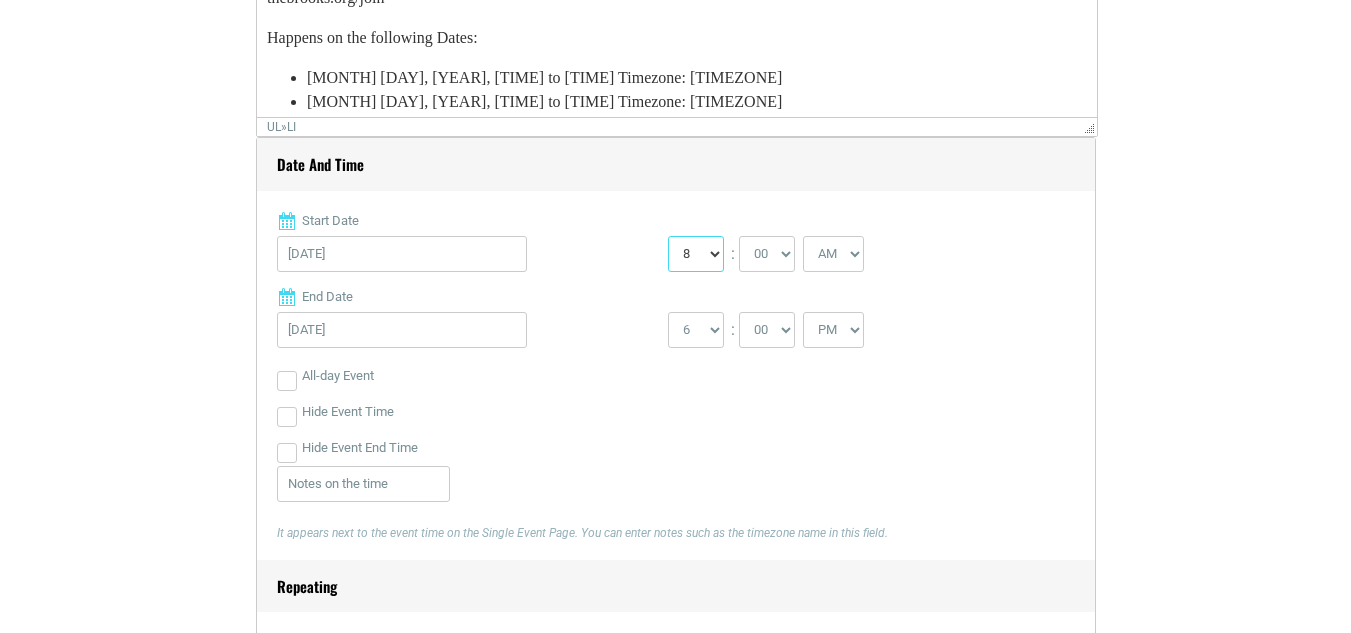 click on "0
1
2
3
4
5
6
7
8
9
10
11
12" at bounding box center [696, 254] 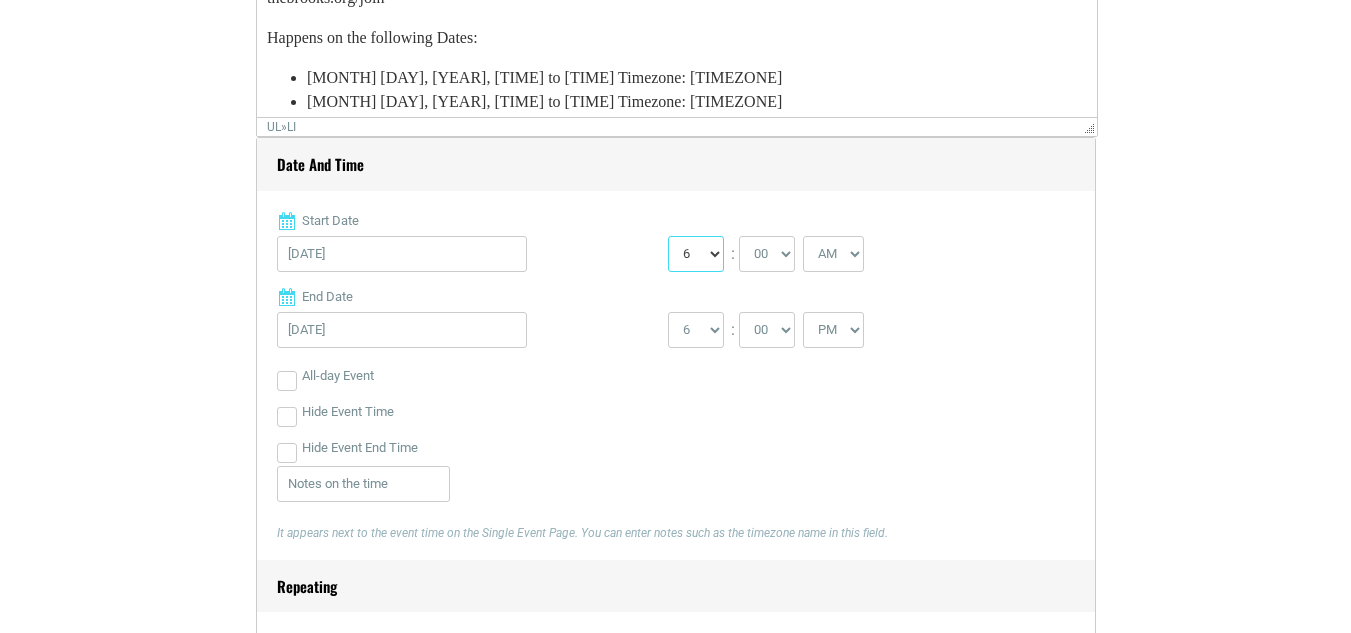 click on "0
1
2
3
4
5
6
7
8
9
10
11
12" at bounding box center (696, 254) 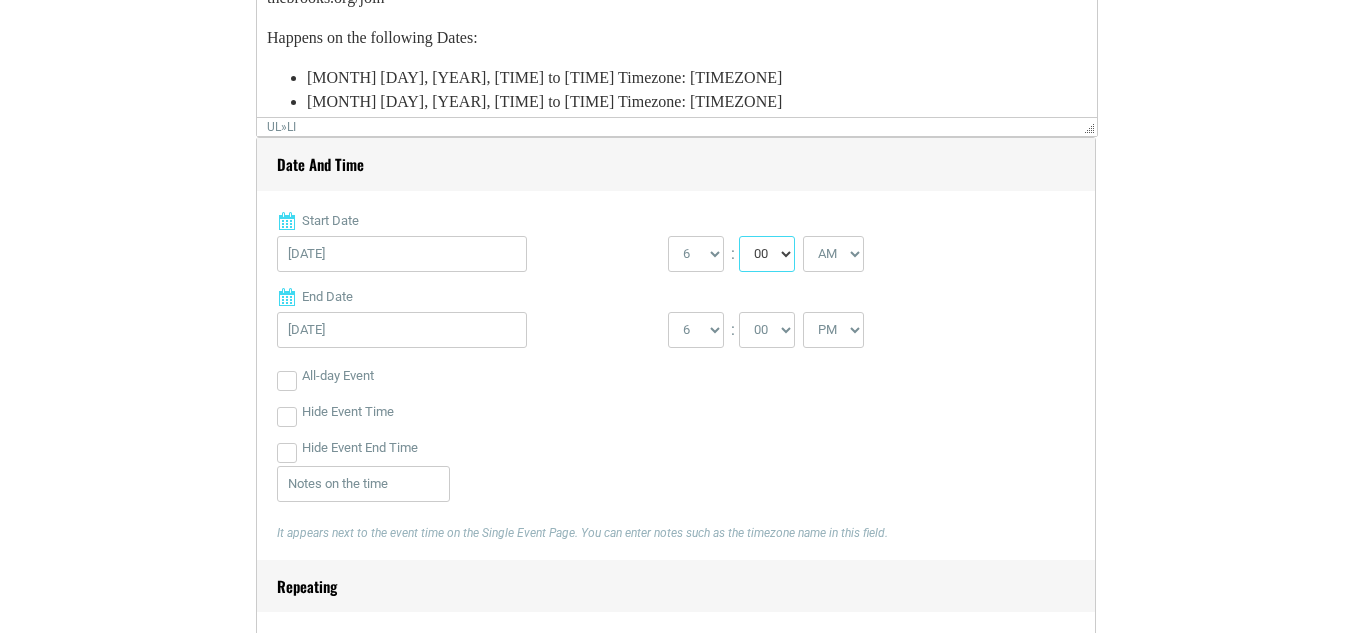 click on "00
05
10
15
20
25
30
35
40
45
50
55" at bounding box center [767, 254] 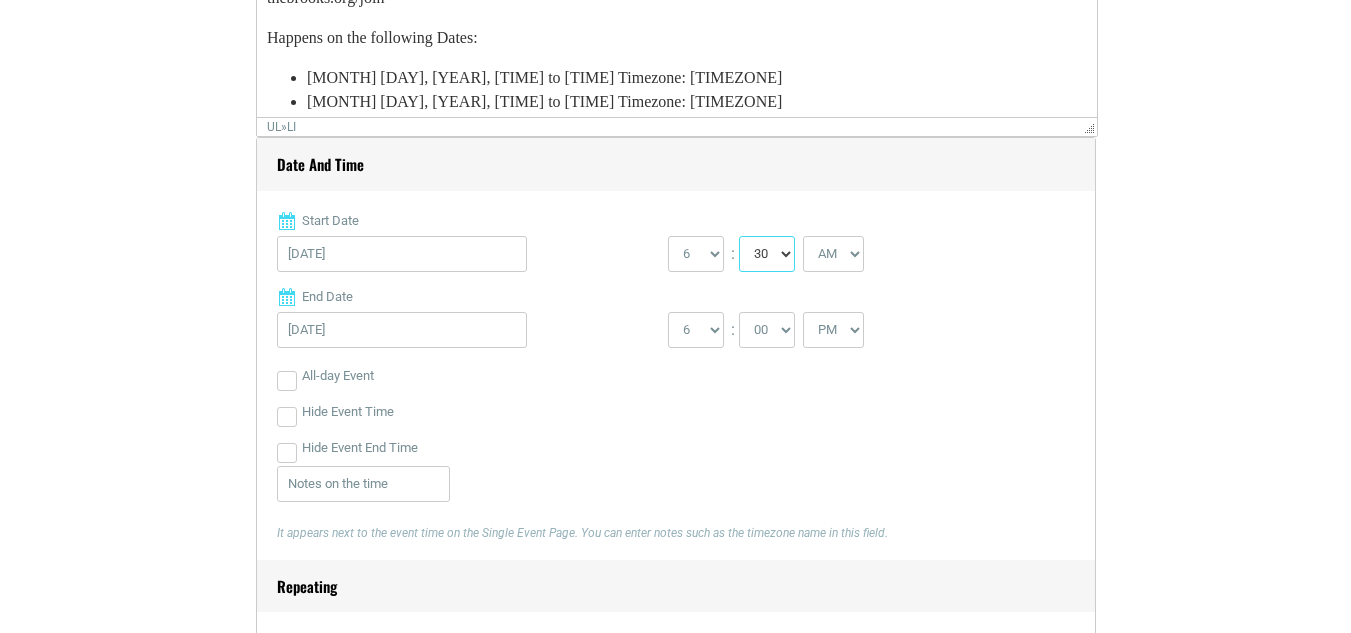 click on "00
05
10
15
20
25
30
35
40
45
50
55" at bounding box center (767, 254) 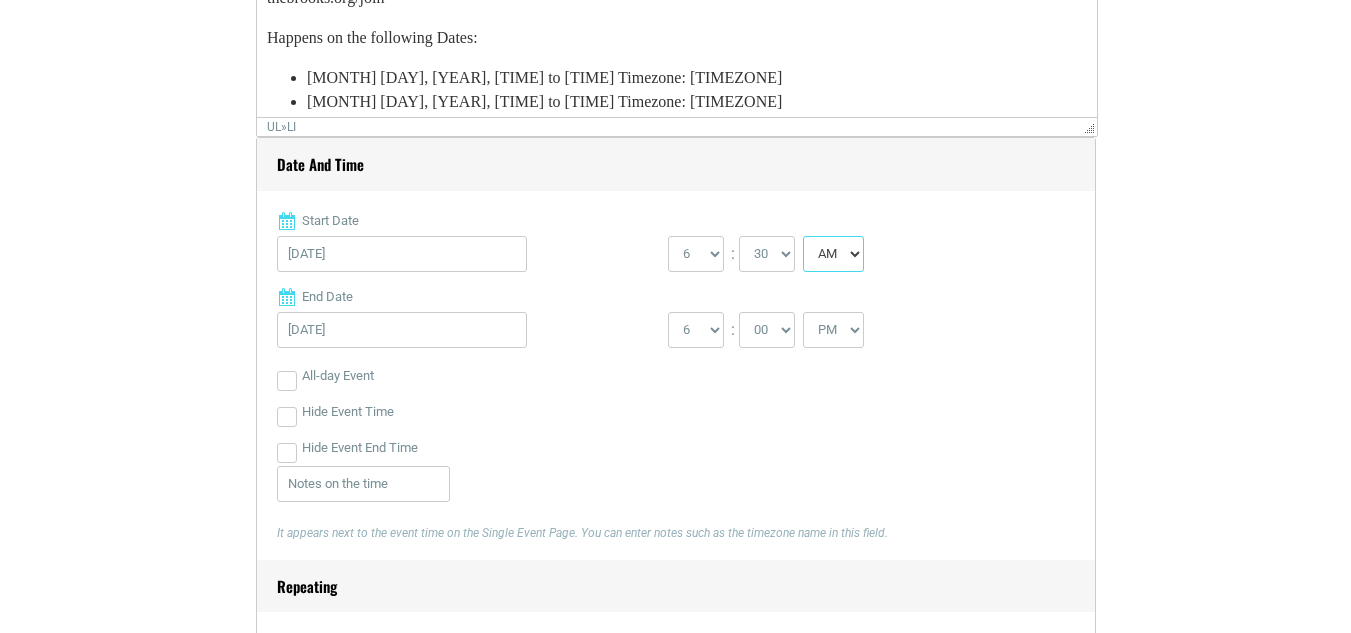 click on "AM
PM" at bounding box center (833, 254) 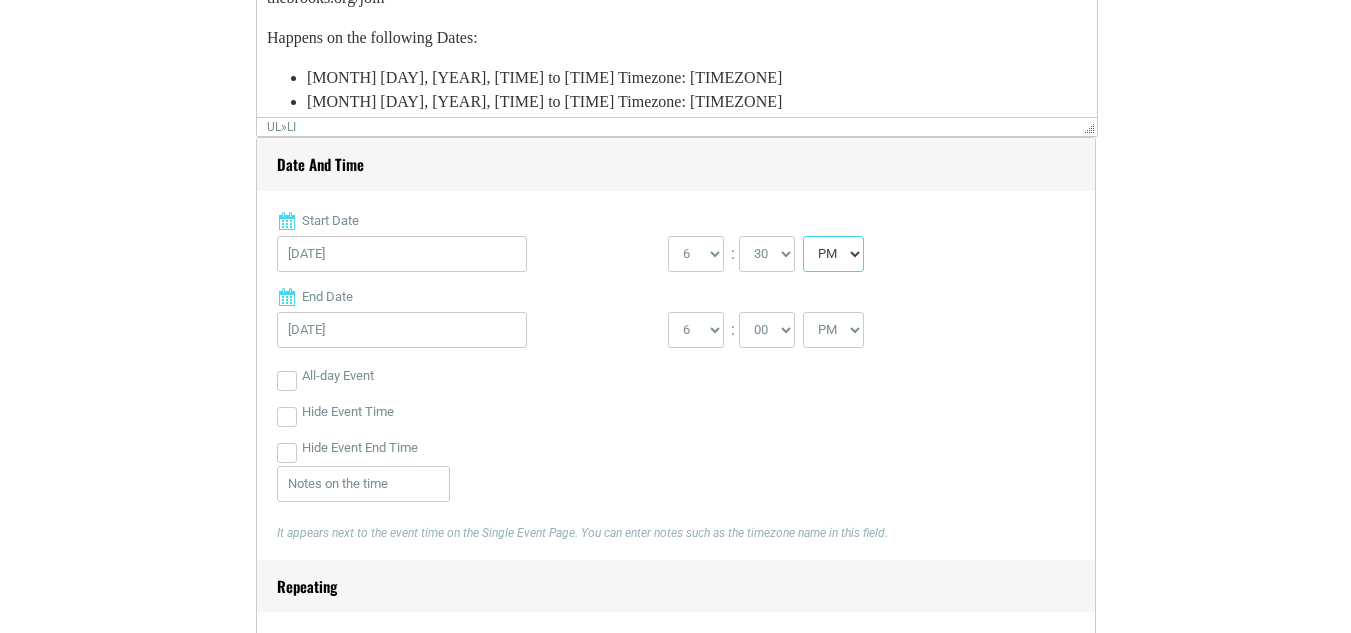 click on "AM
PM" at bounding box center [833, 254] 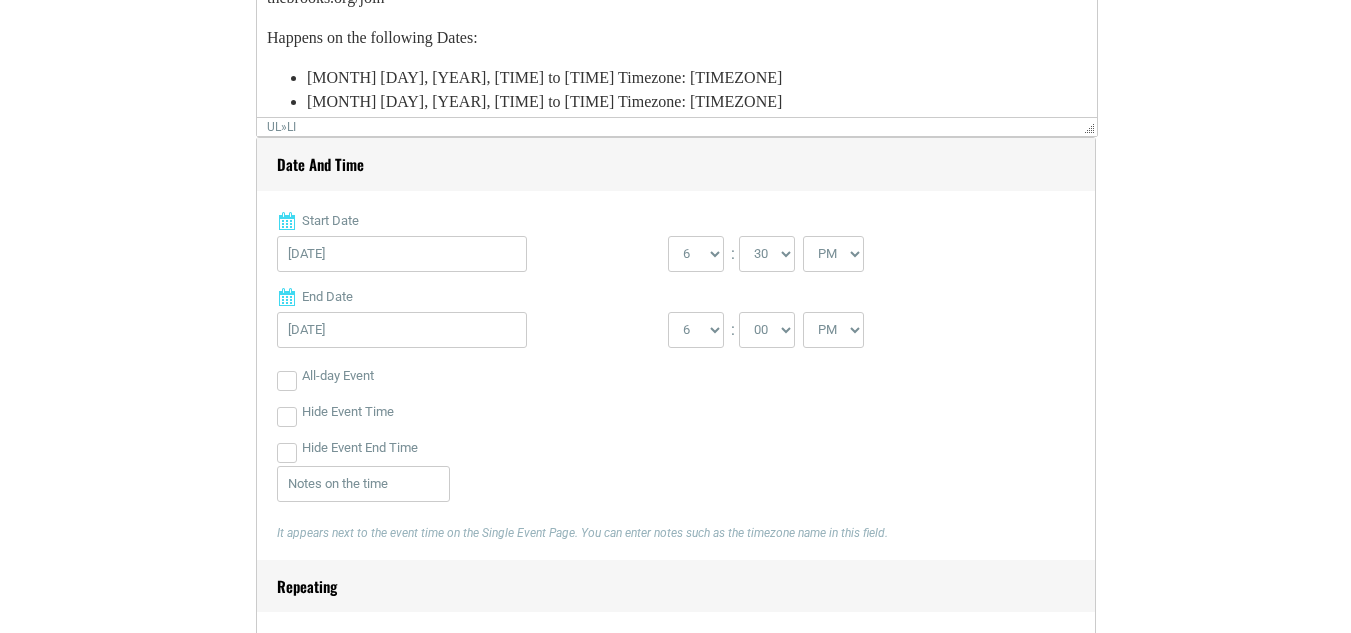 click on "Hide Event End Time" at bounding box center (676, 448) 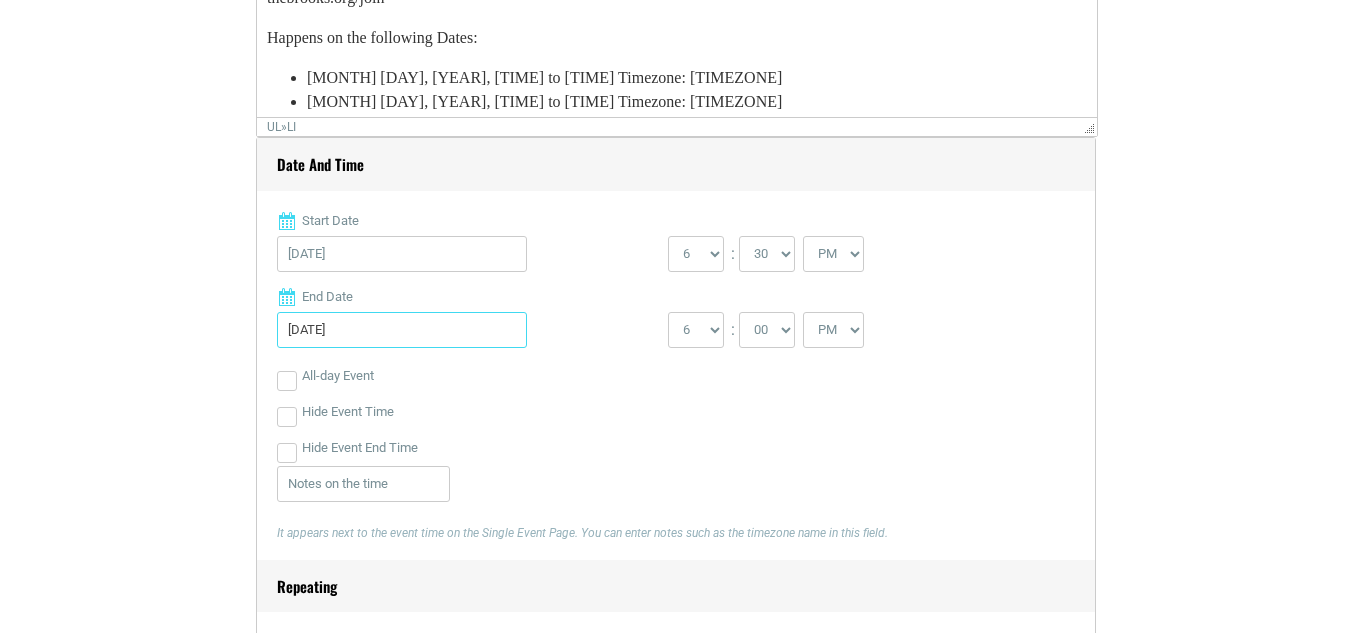 click on "[DATE]" at bounding box center [402, 330] 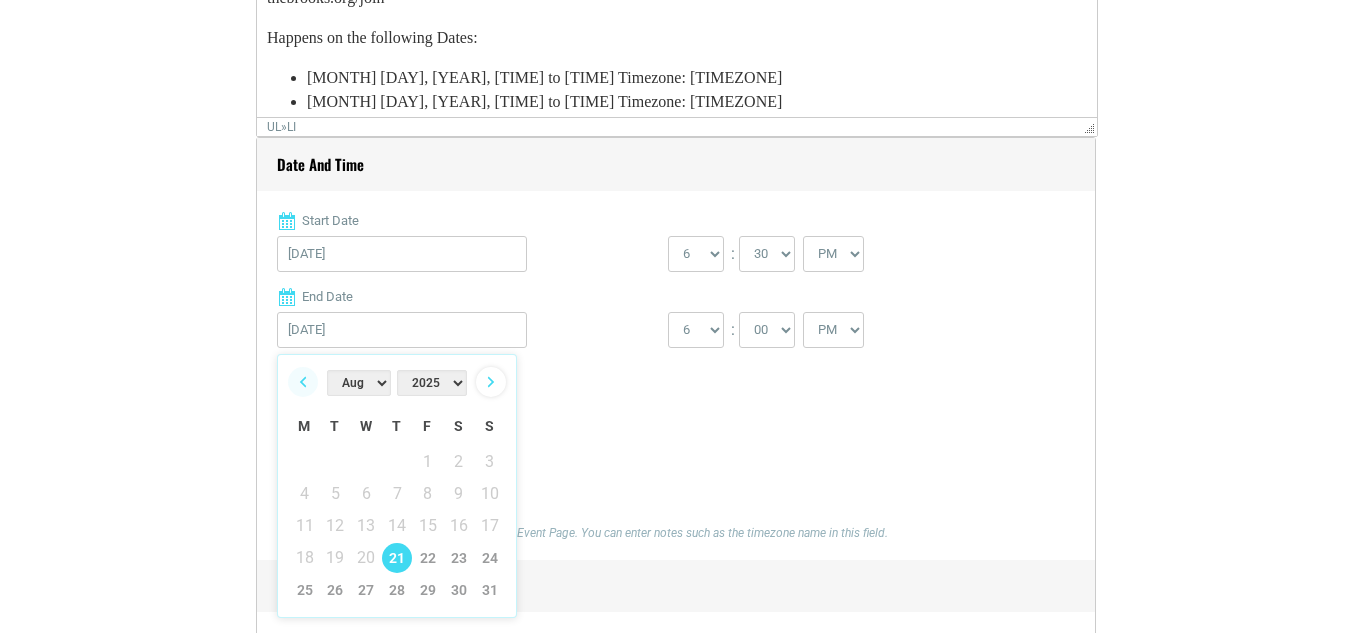 click on "Next" at bounding box center [491, 382] 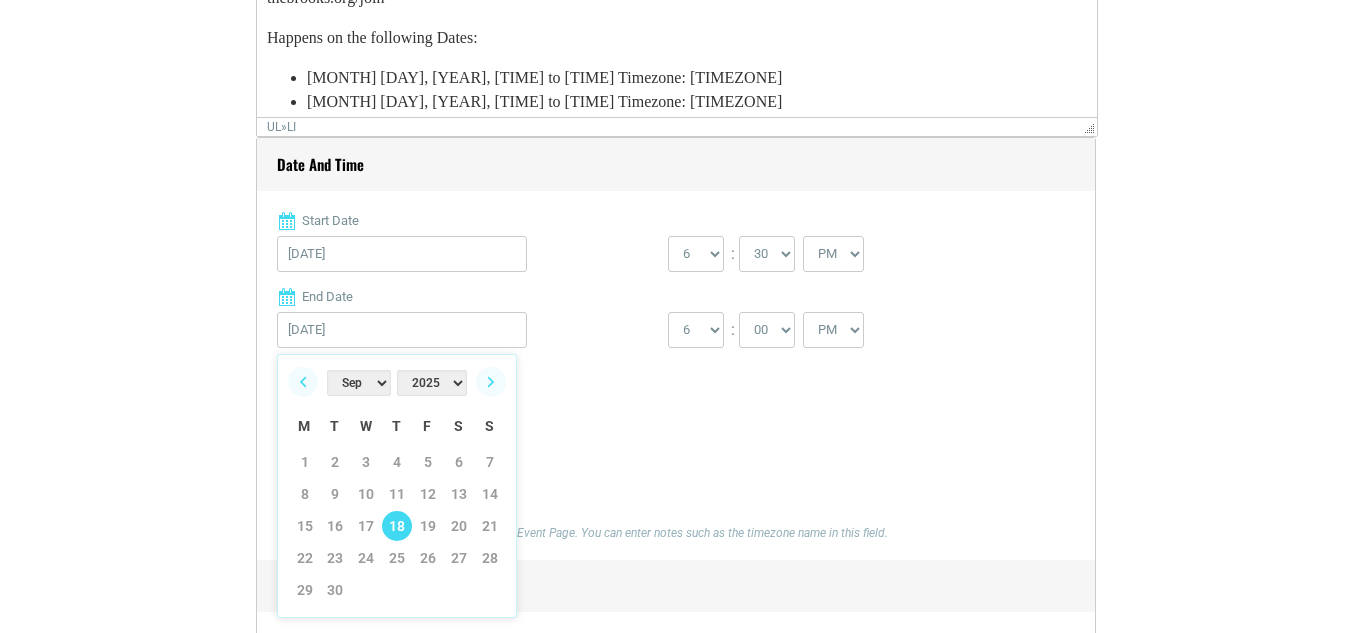click on "18" at bounding box center (397, 526) 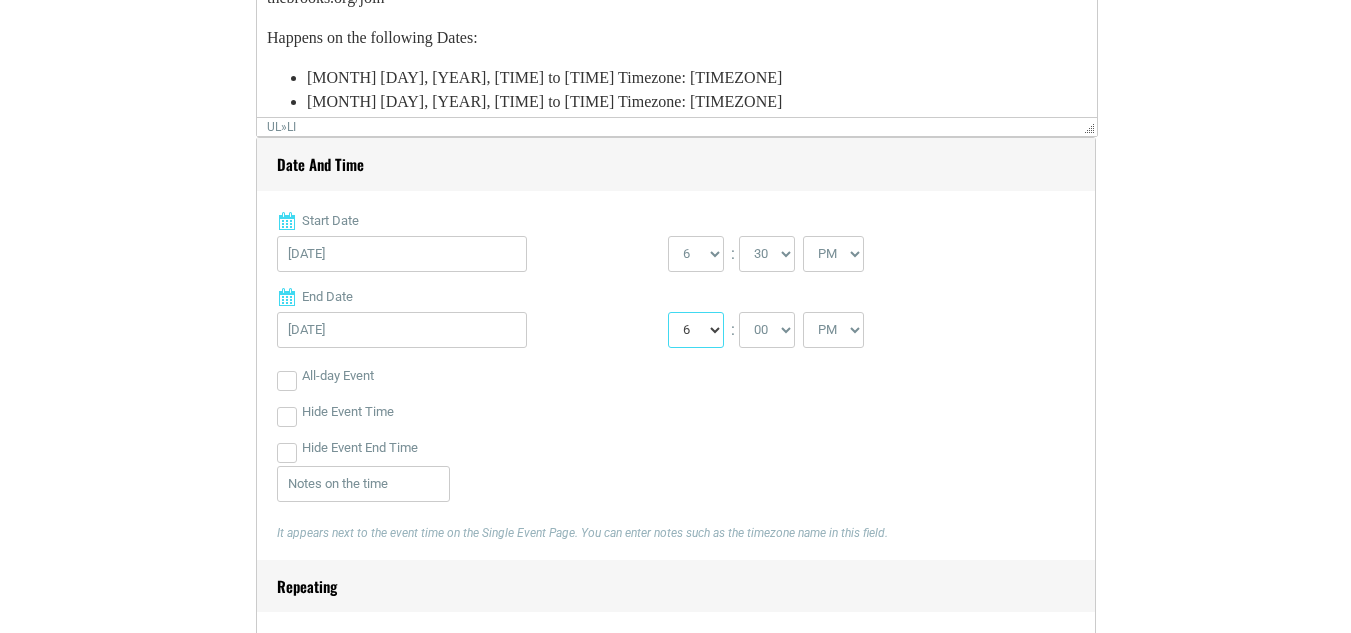 click on "1
2
3
4
5
6
7
8
9
10
11
12" at bounding box center [696, 330] 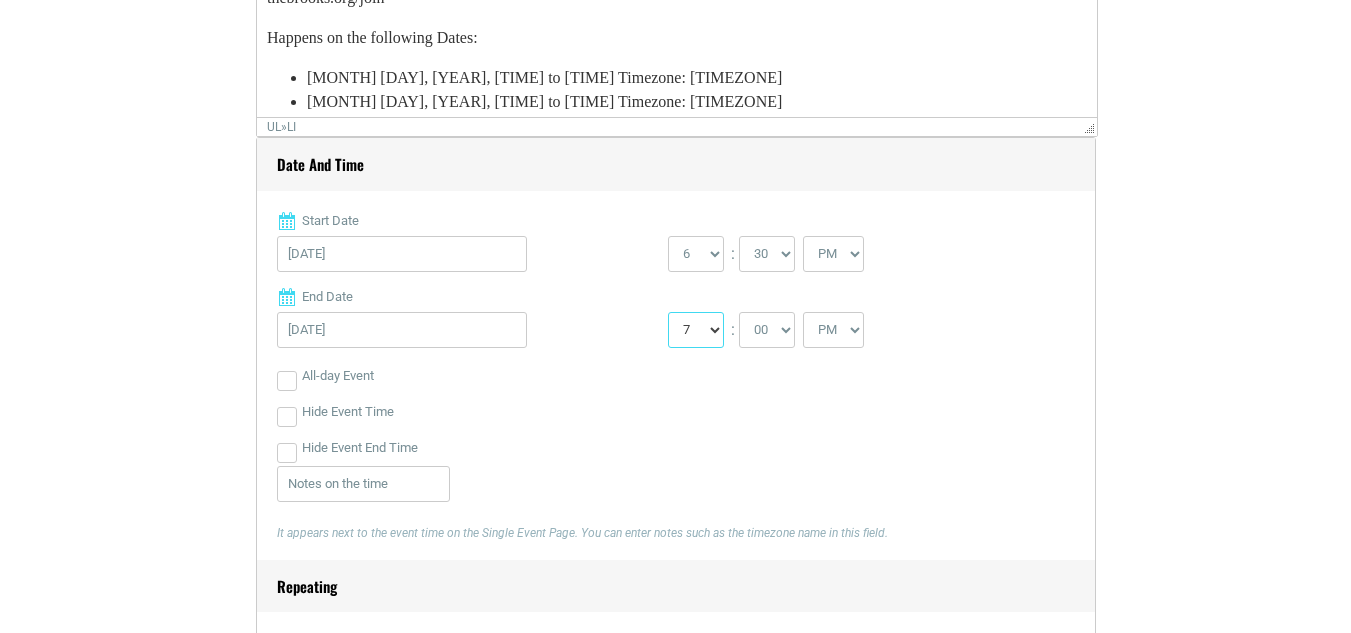 click on "1
2
3
4
5
6
7
8
9
10
11
12" at bounding box center [696, 330] 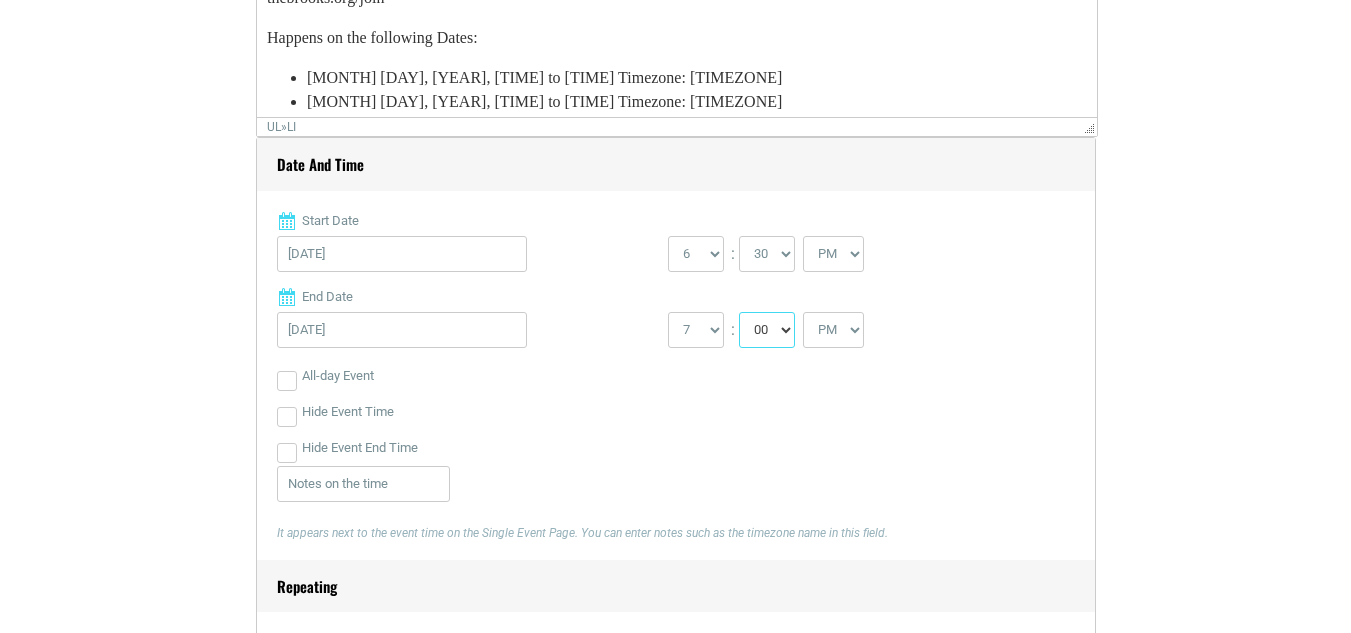 click on "00
05
10
15
20
25
30
35
40
45
50
55" at bounding box center (767, 330) 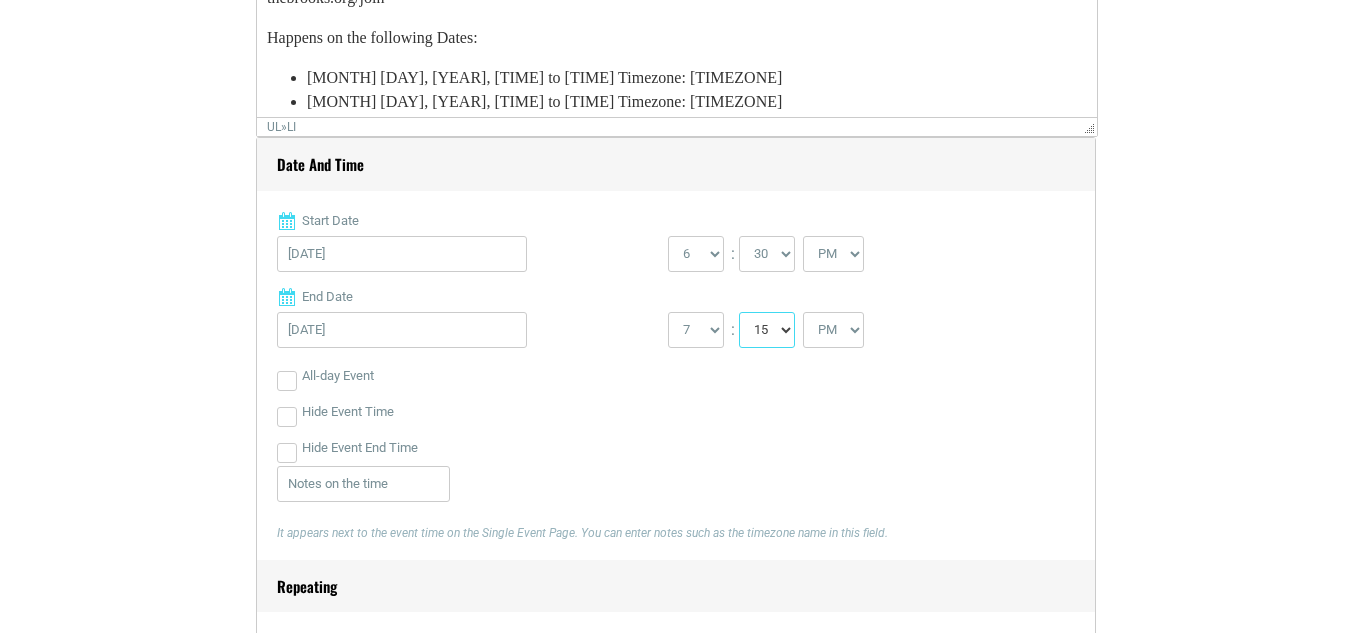 click on "00
05
10
15
20
25
30
35
40
45
50
55" at bounding box center (767, 330) 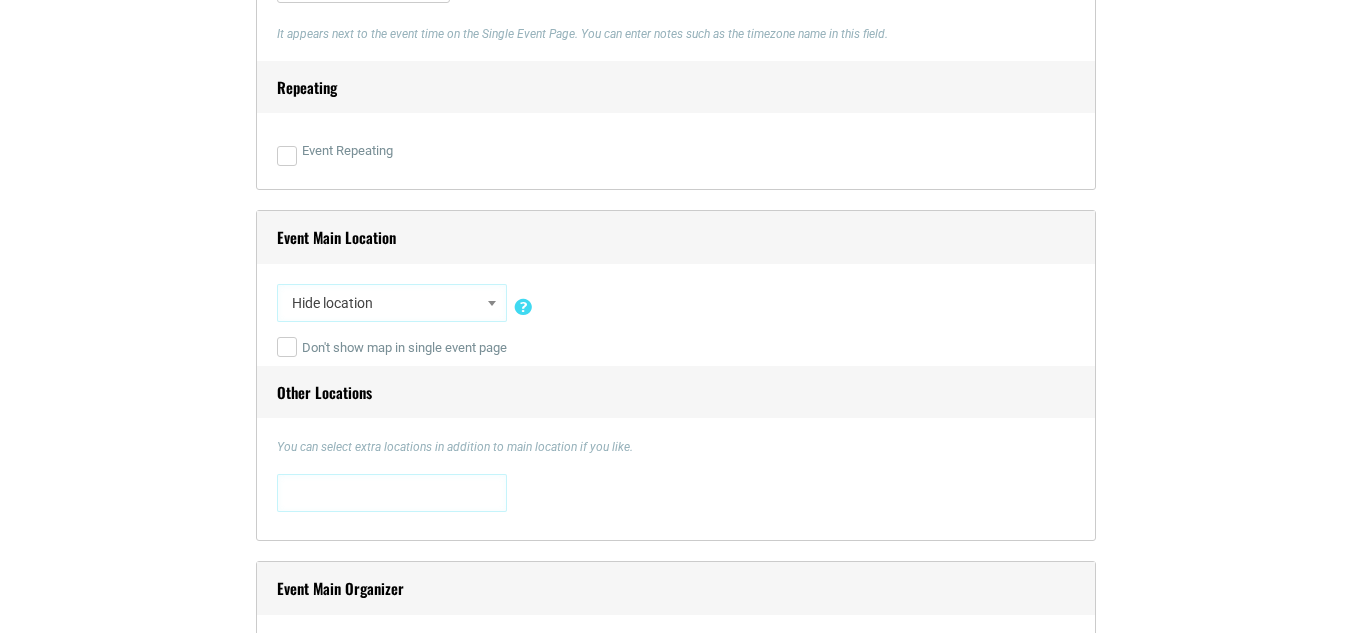 scroll, scrollTop: 1314, scrollLeft: 0, axis: vertical 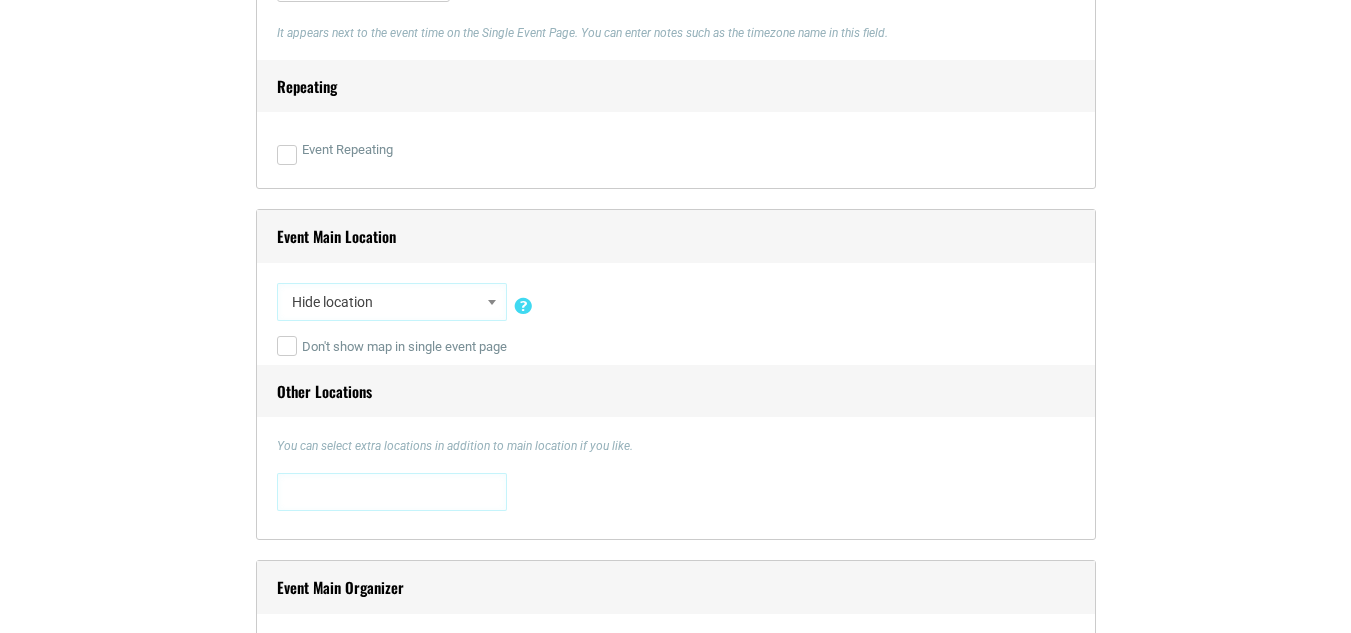 click at bounding box center (492, 302) 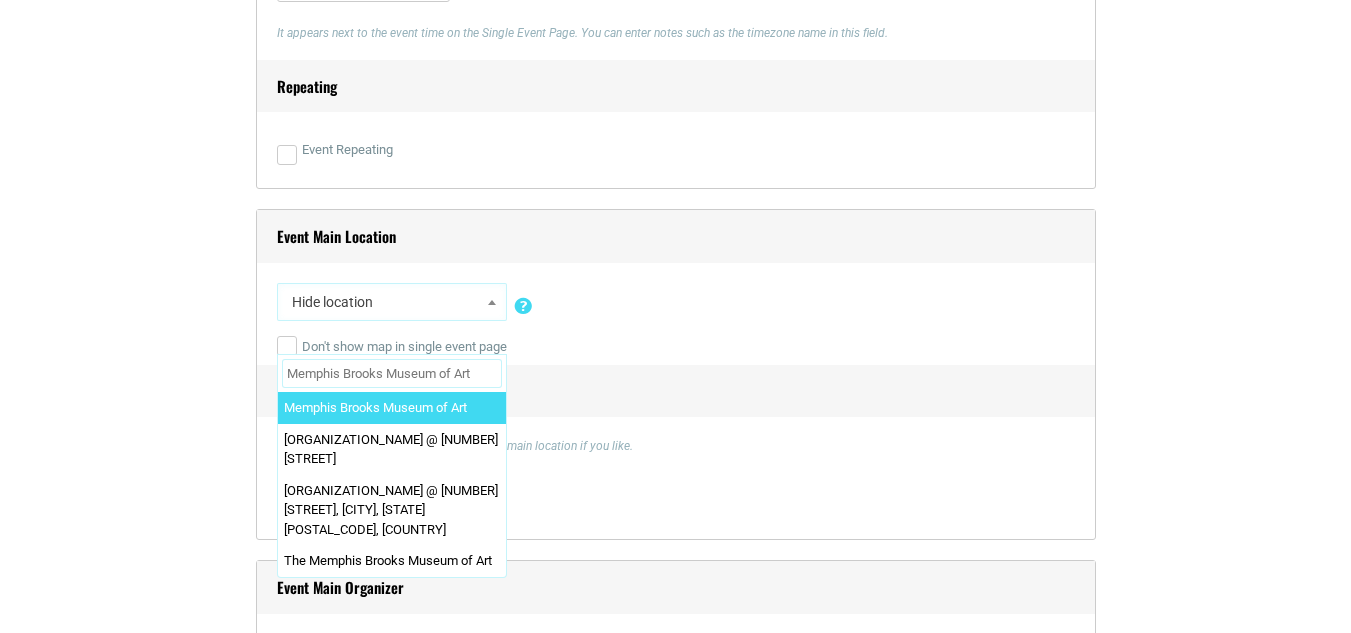 type on "Memphis Brooks Museum of Art" 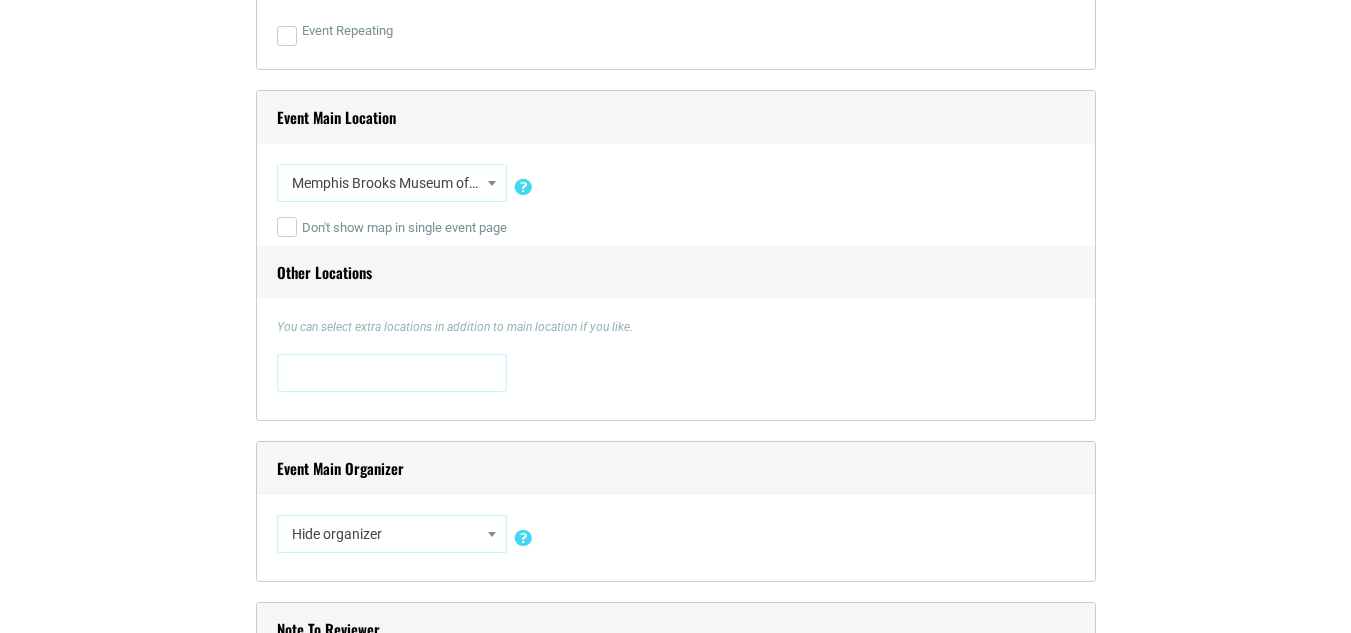 scroll, scrollTop: 1614, scrollLeft: 0, axis: vertical 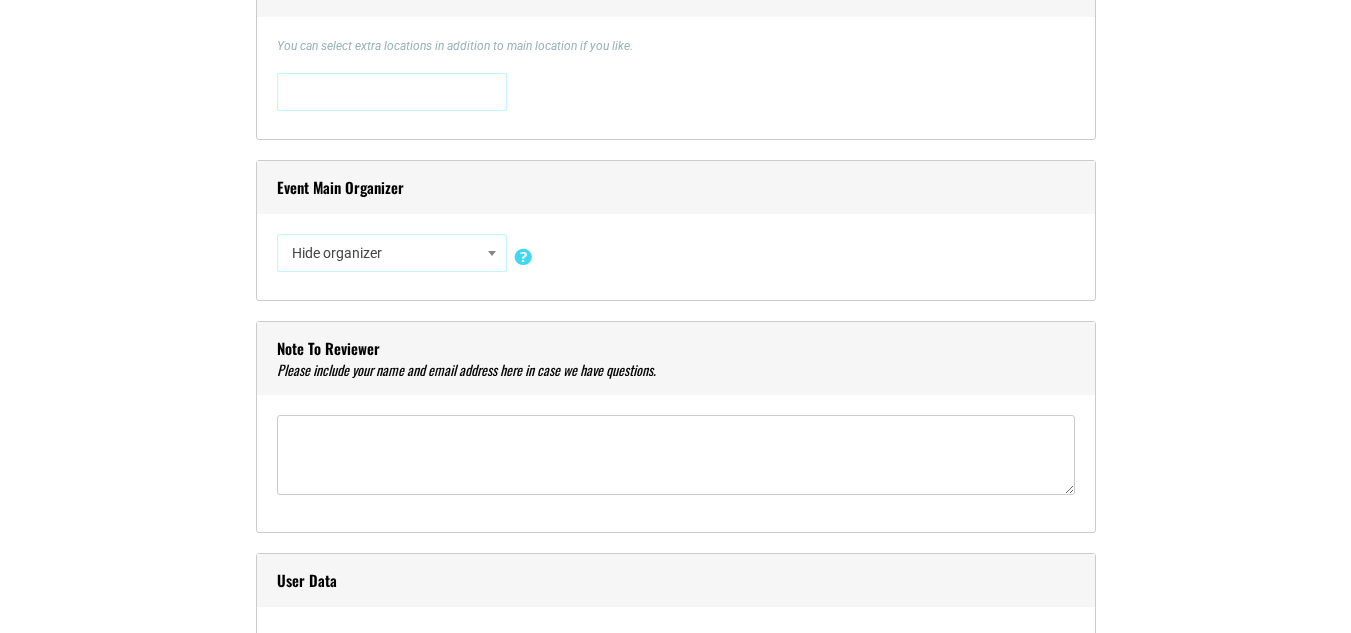 click at bounding box center [492, 253] 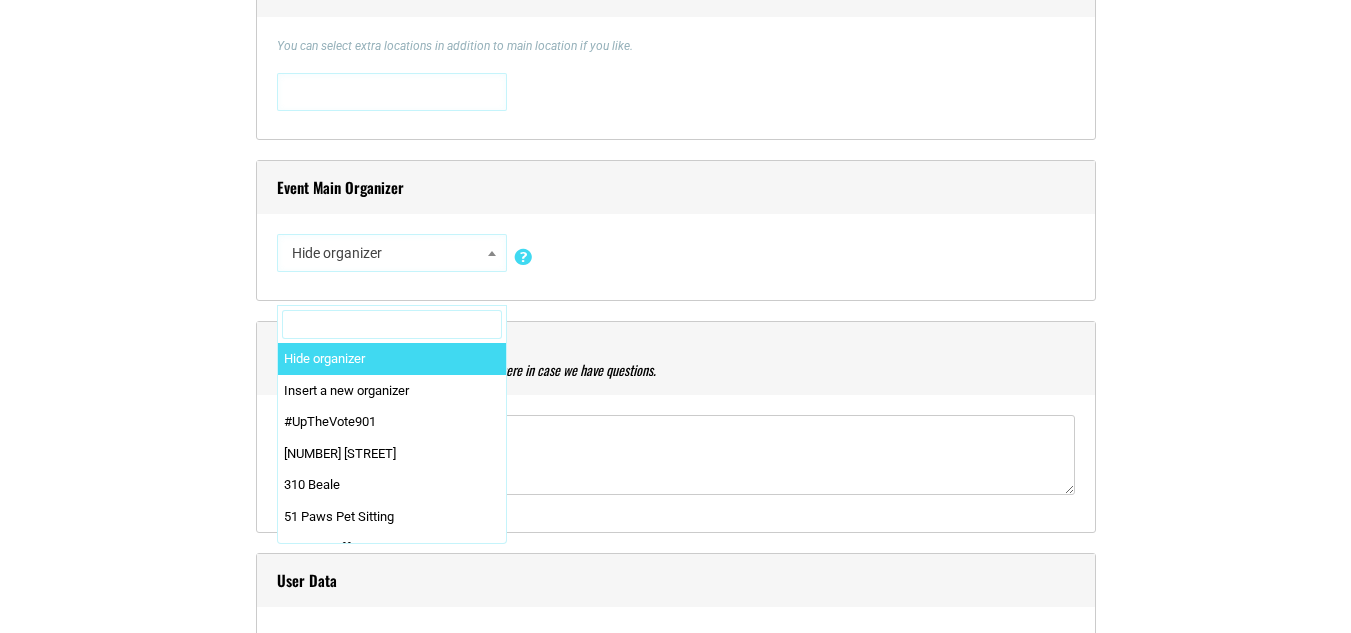 click at bounding box center (392, 325) 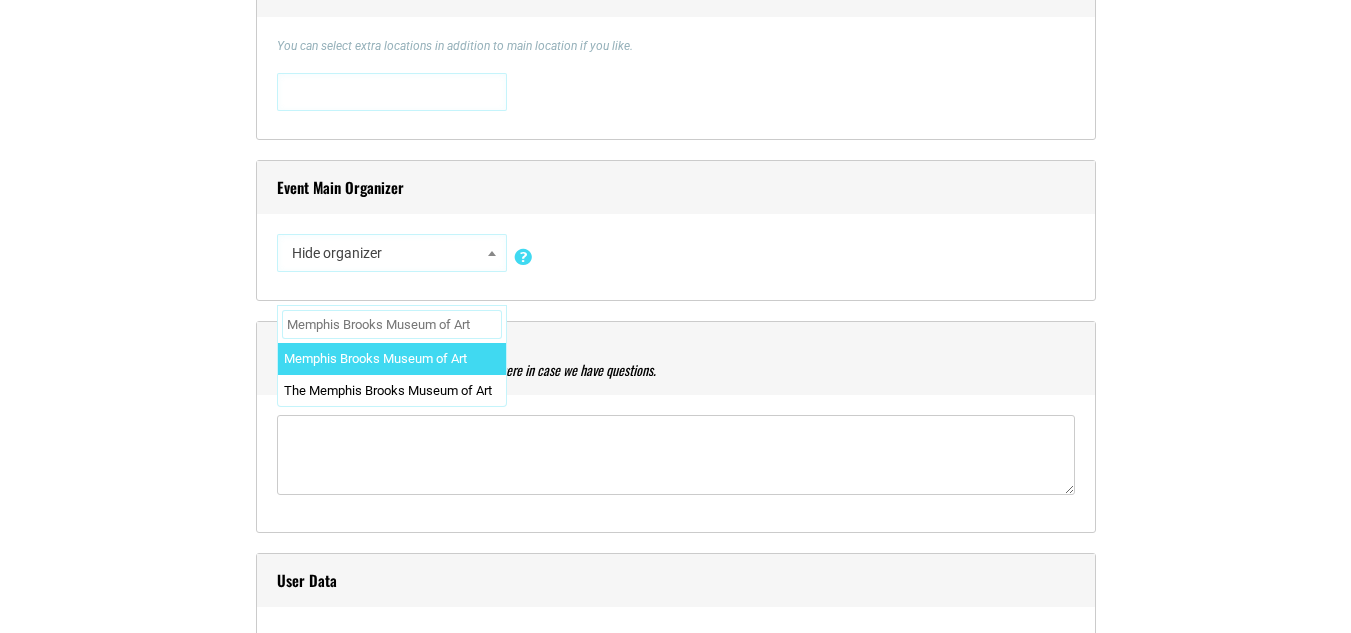 type on "Memphis Brooks Museum of Art" 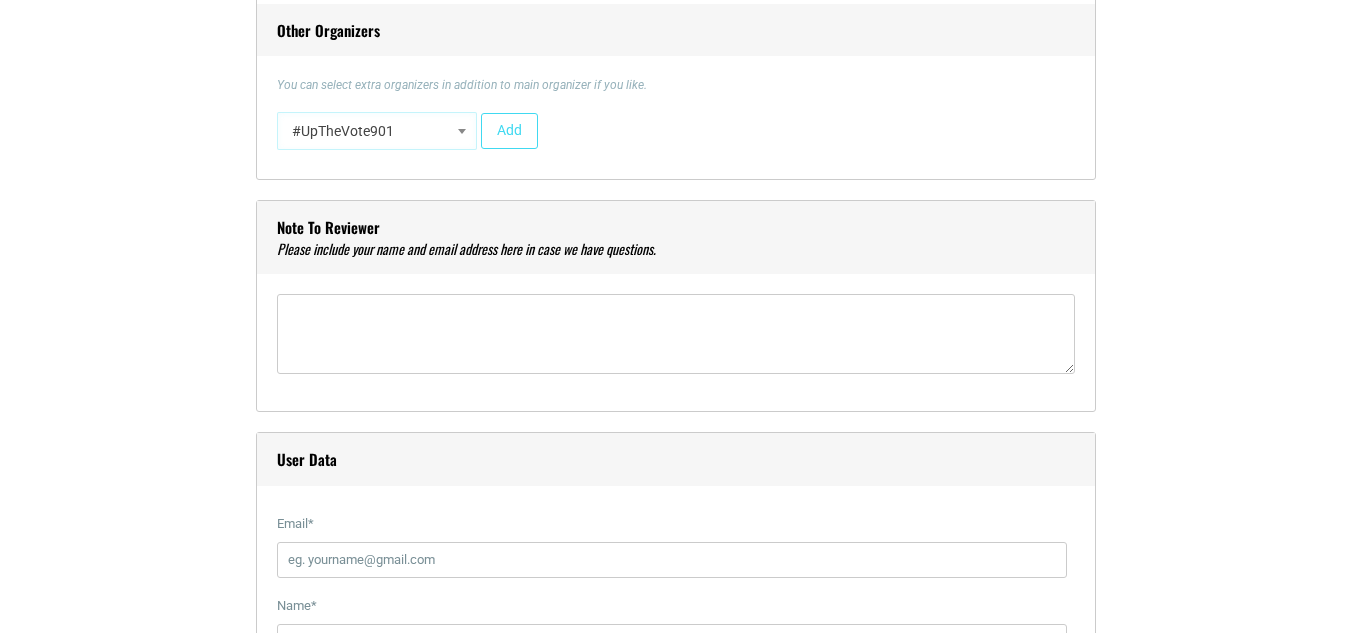 scroll, scrollTop: 2014, scrollLeft: 0, axis: vertical 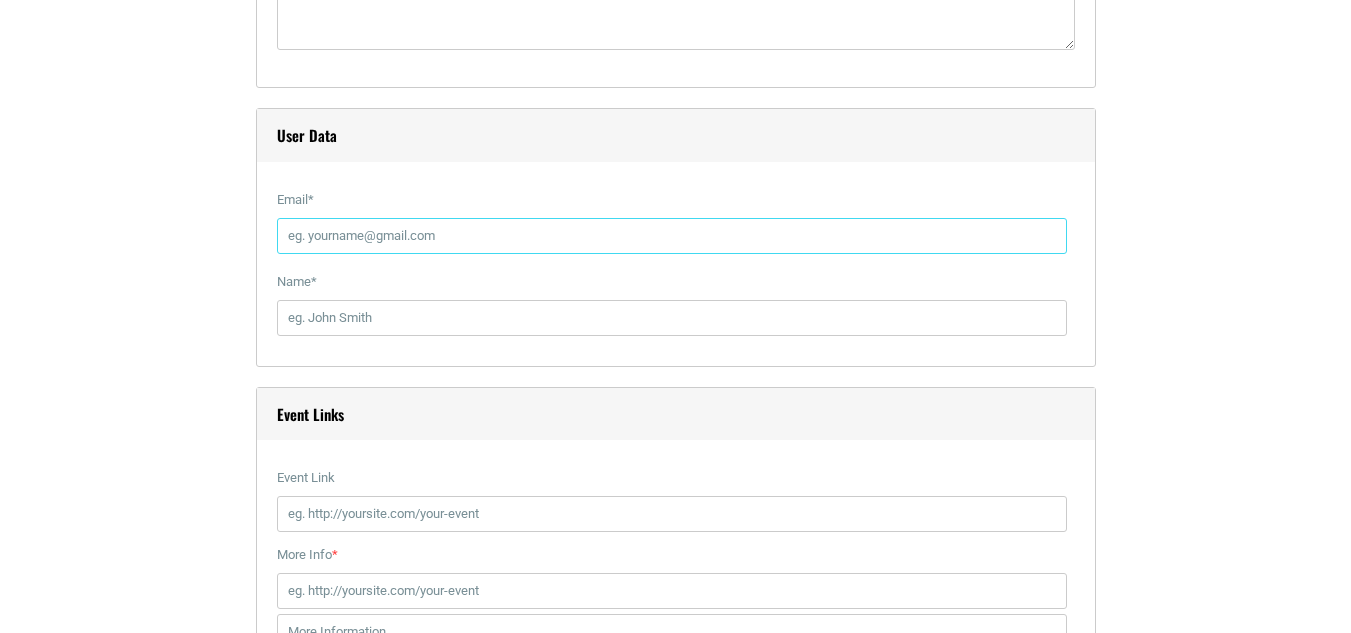 click on "Email *" at bounding box center (672, 236) 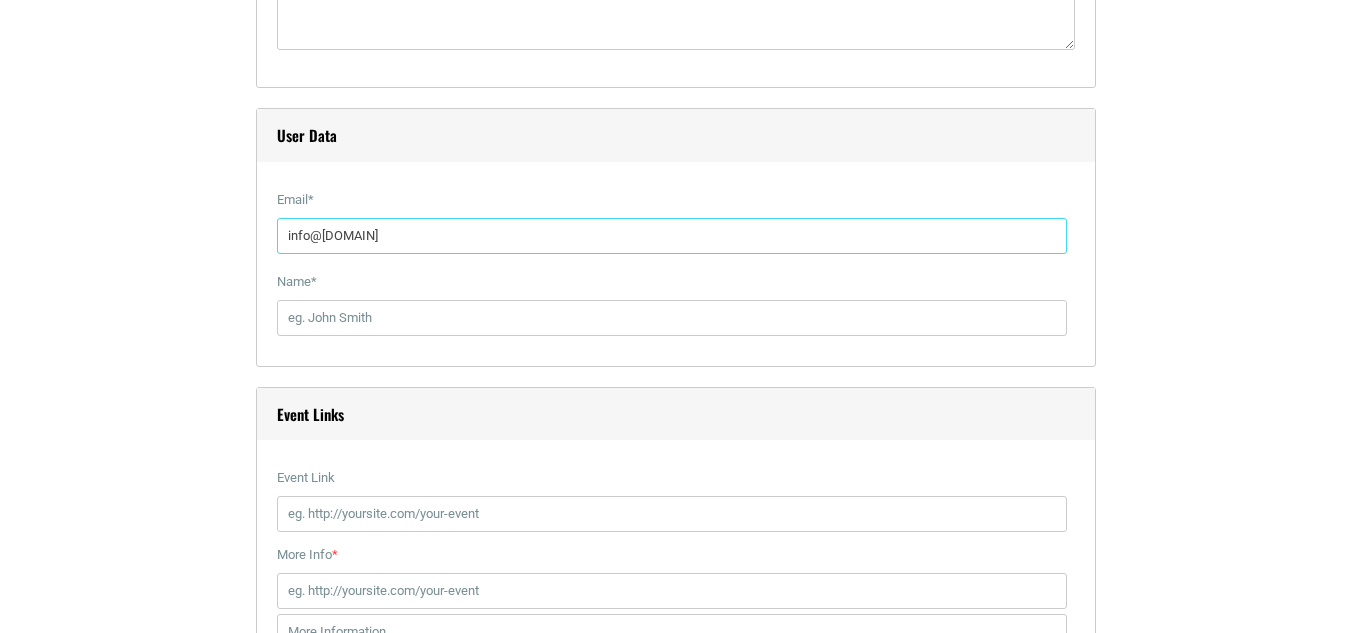 type on "info@[DOMAIN]" 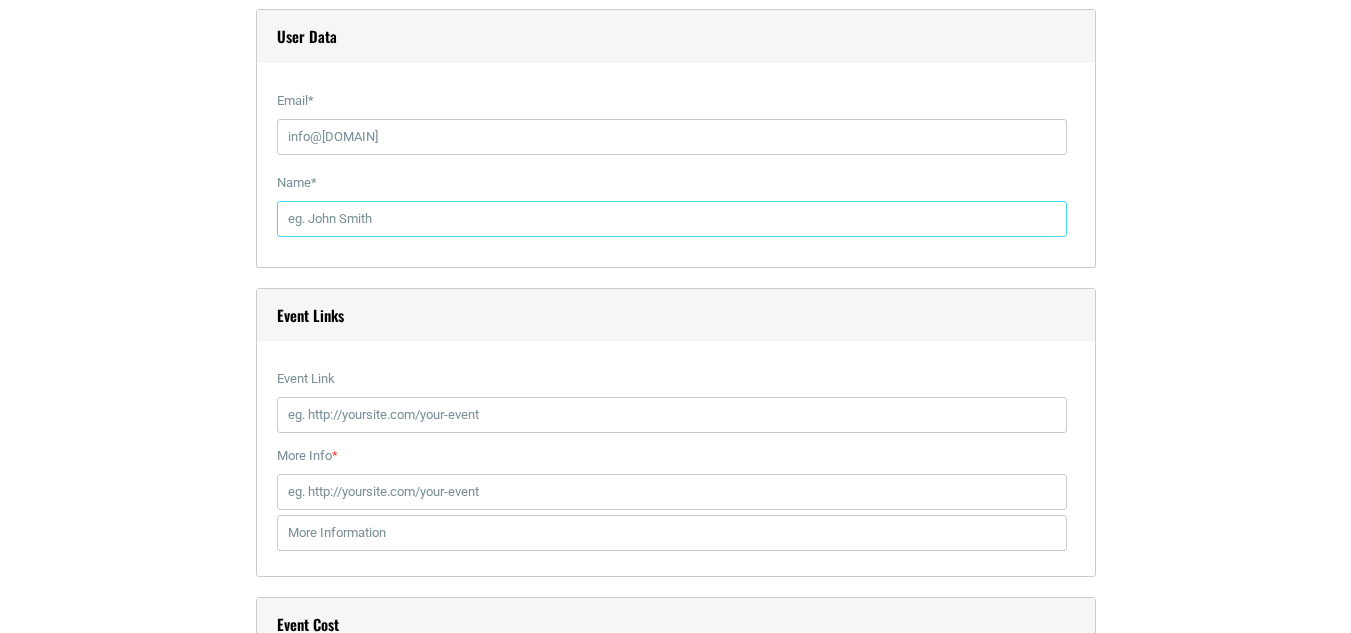 scroll, scrollTop: 2414, scrollLeft: 0, axis: vertical 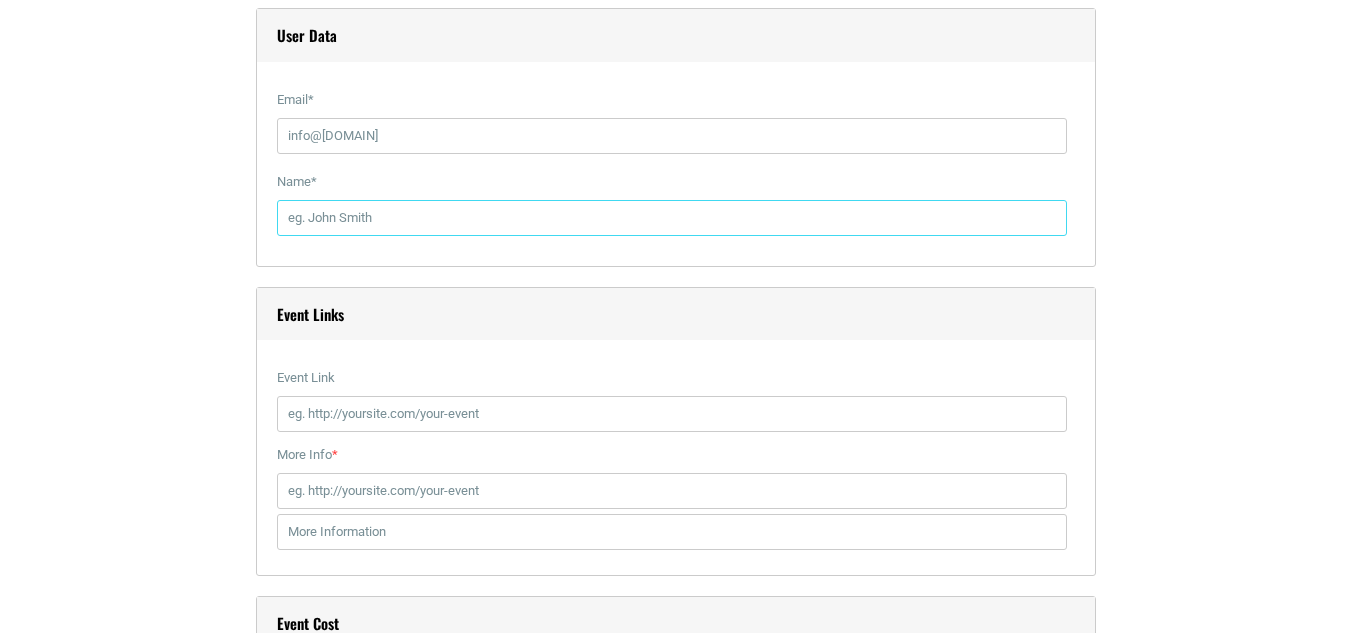 paste on "Fraankie Bend" 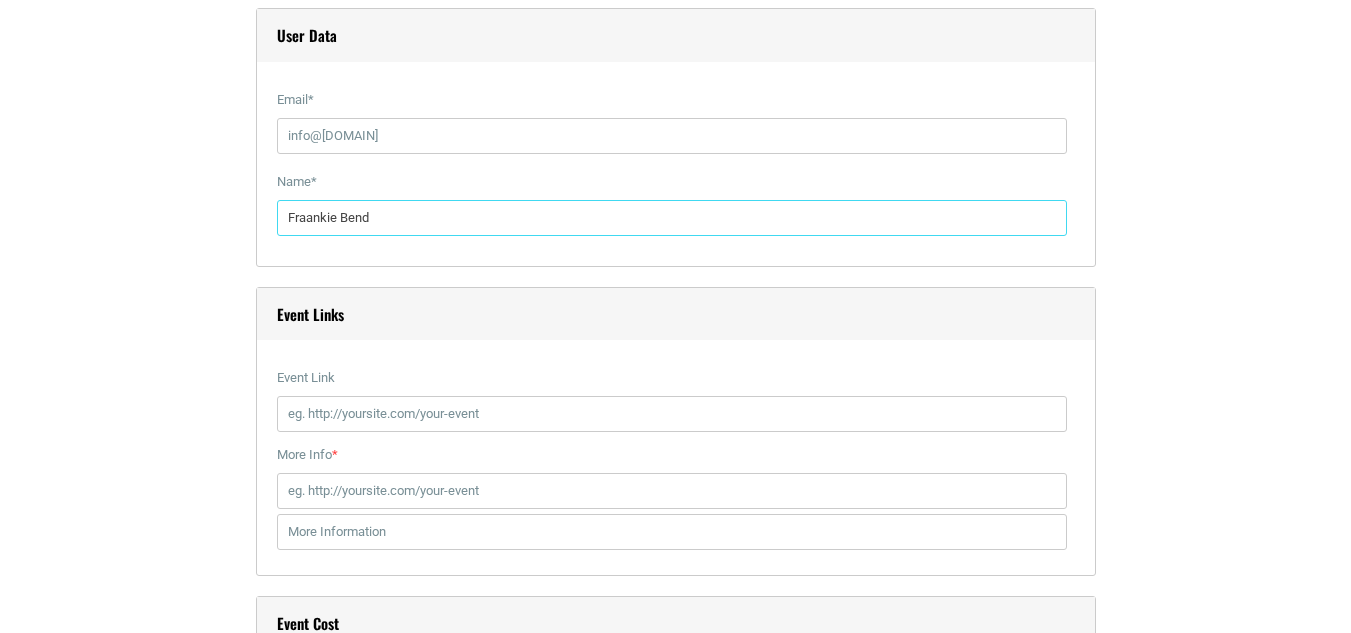type on "Fraankie Bend" 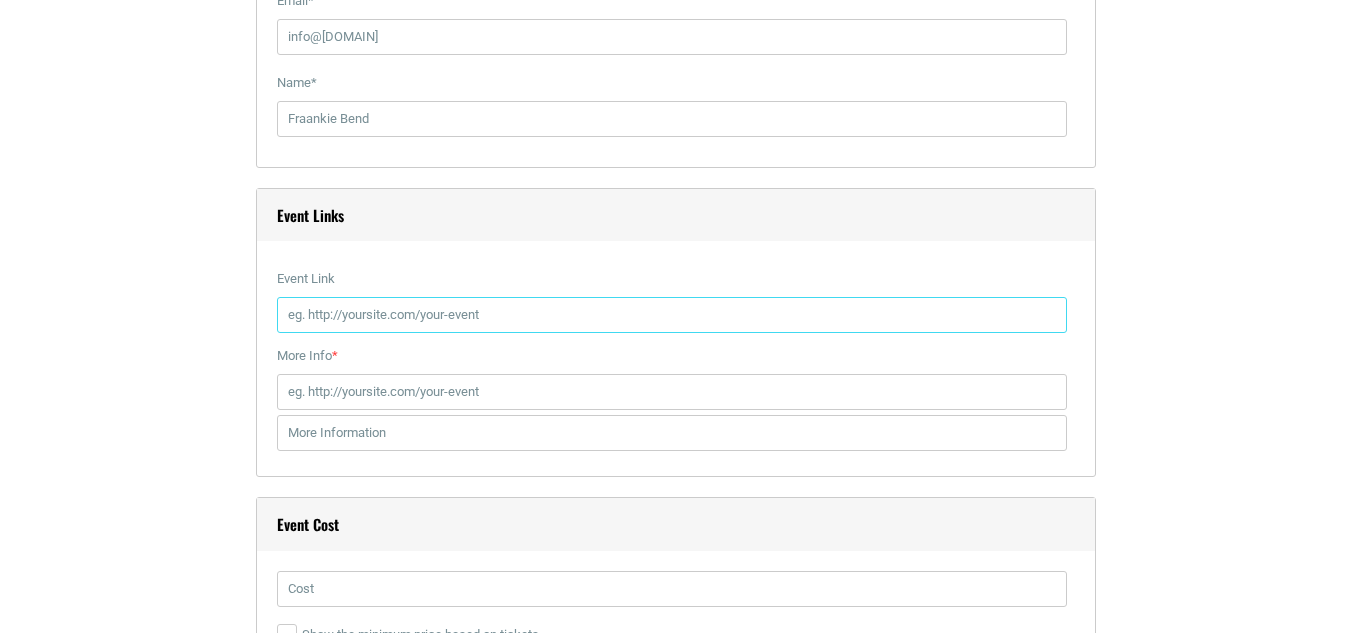 scroll, scrollTop: 2514, scrollLeft: 0, axis: vertical 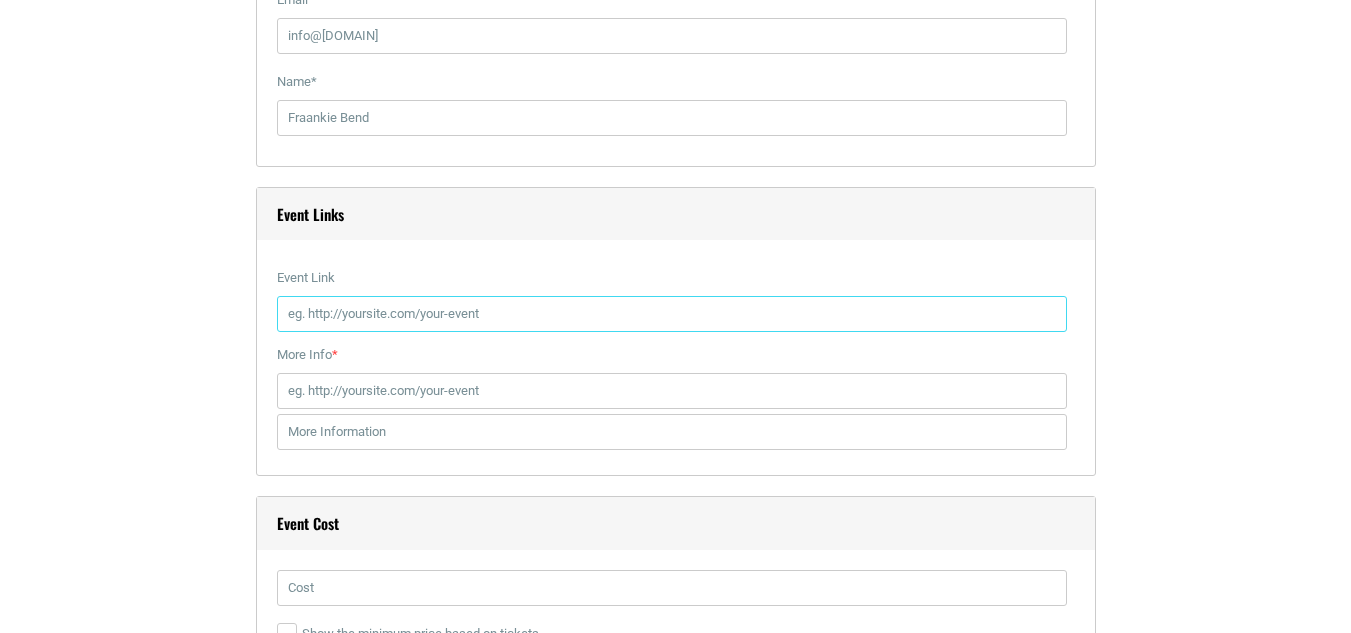 paste on "[URL]" 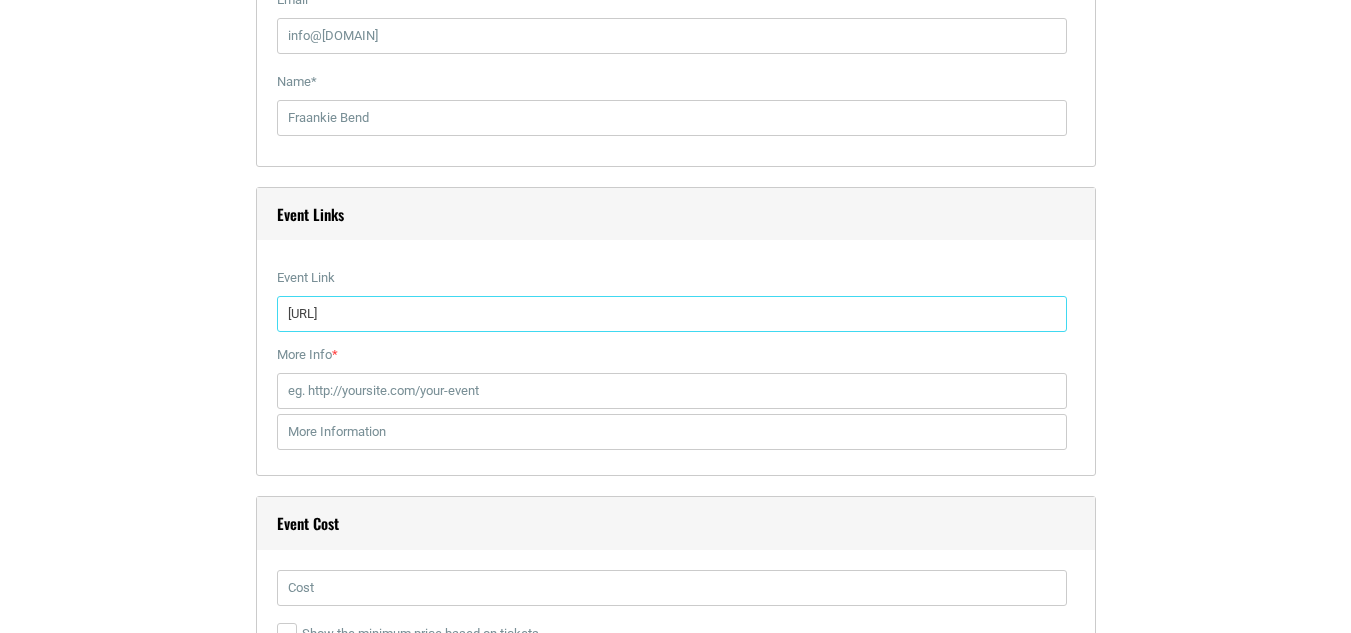 type on "[URL]" 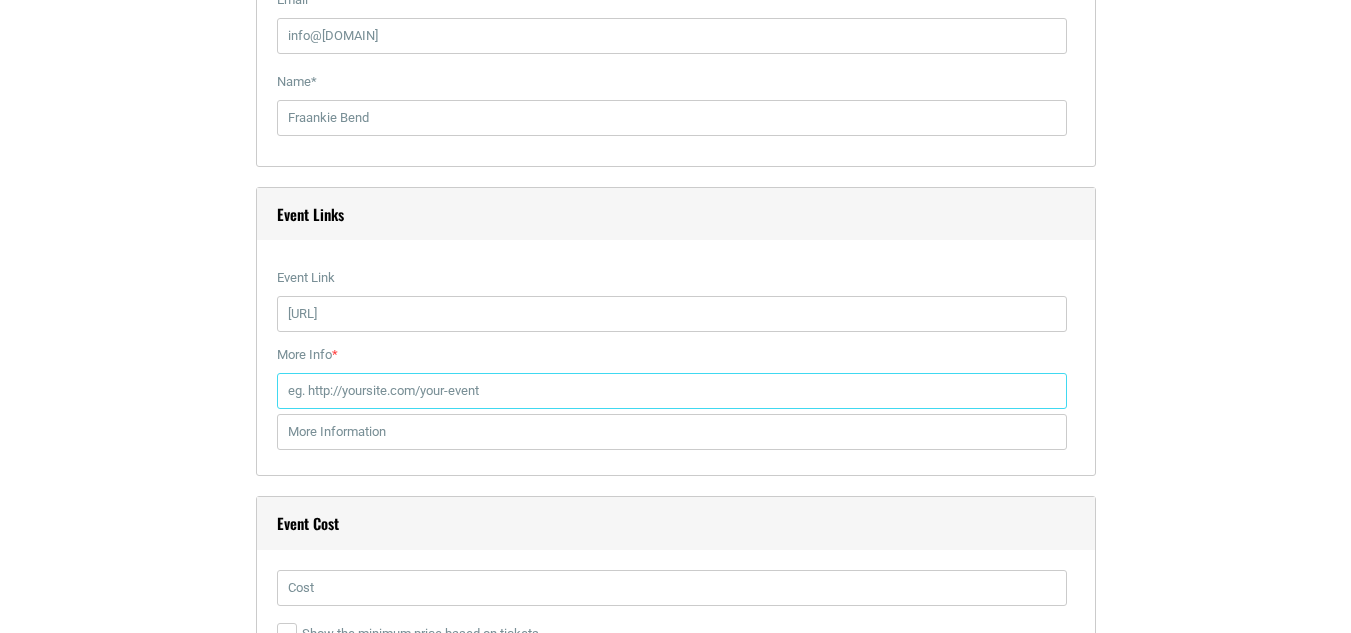 paste on "[URL]" 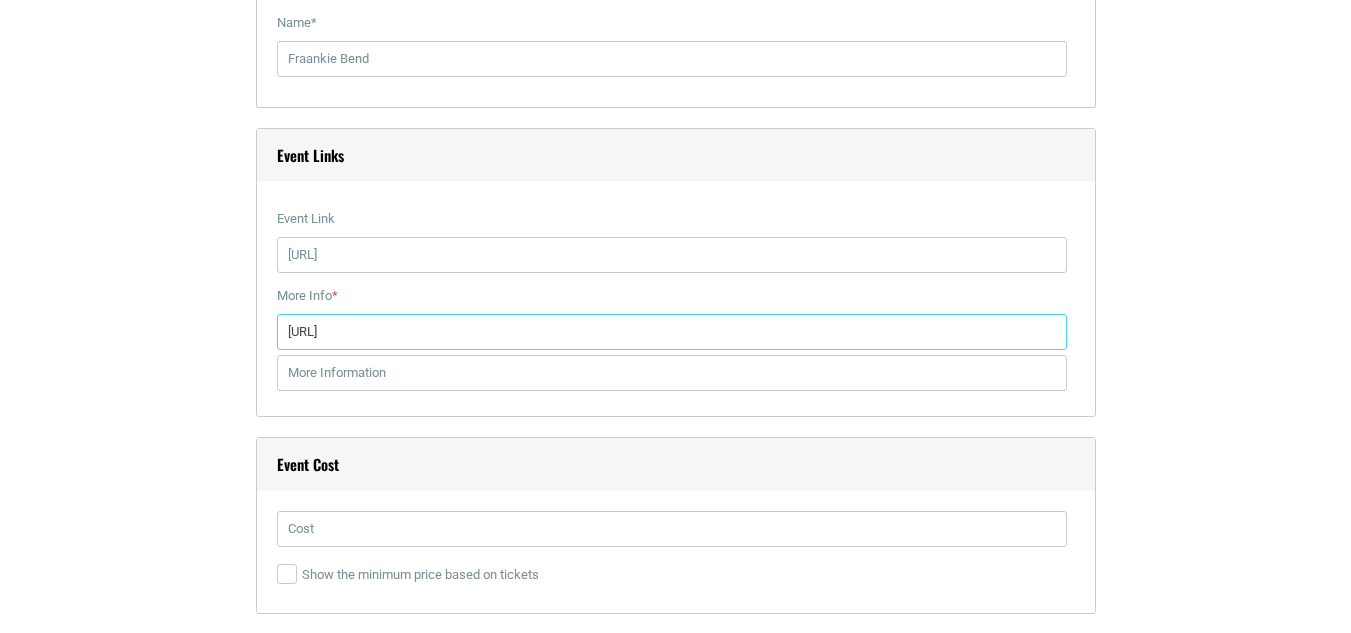type on "[URL]" 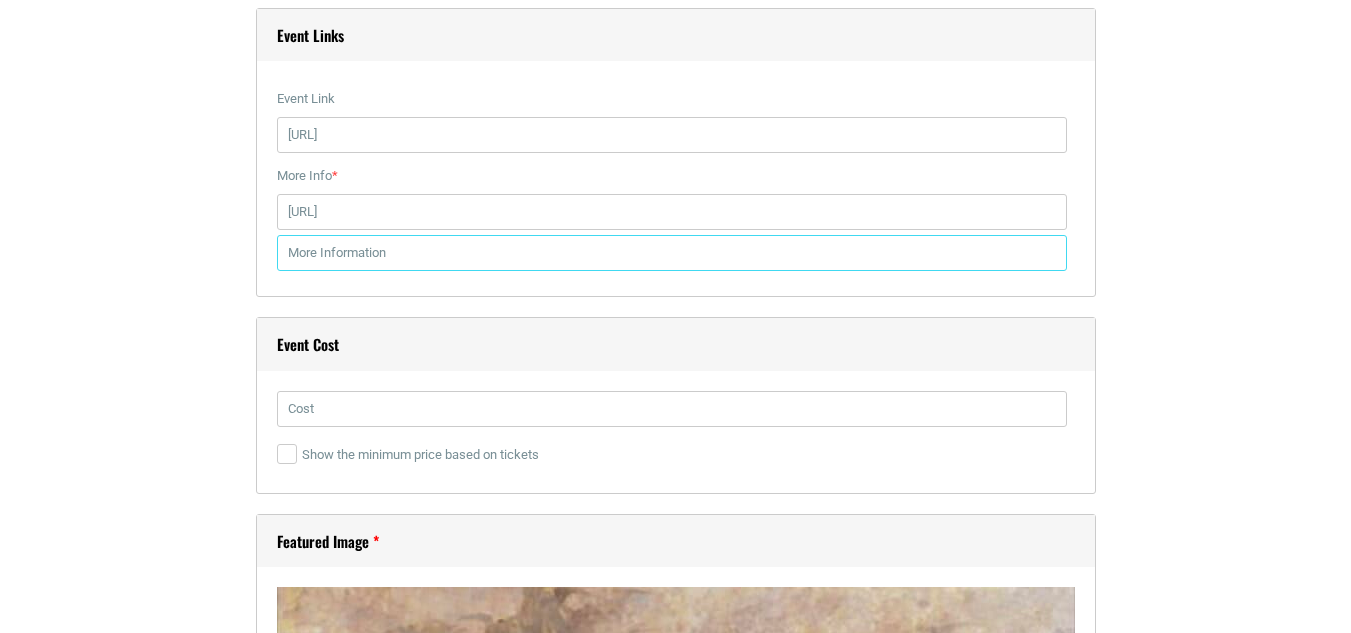 scroll, scrollTop: 2714, scrollLeft: 0, axis: vertical 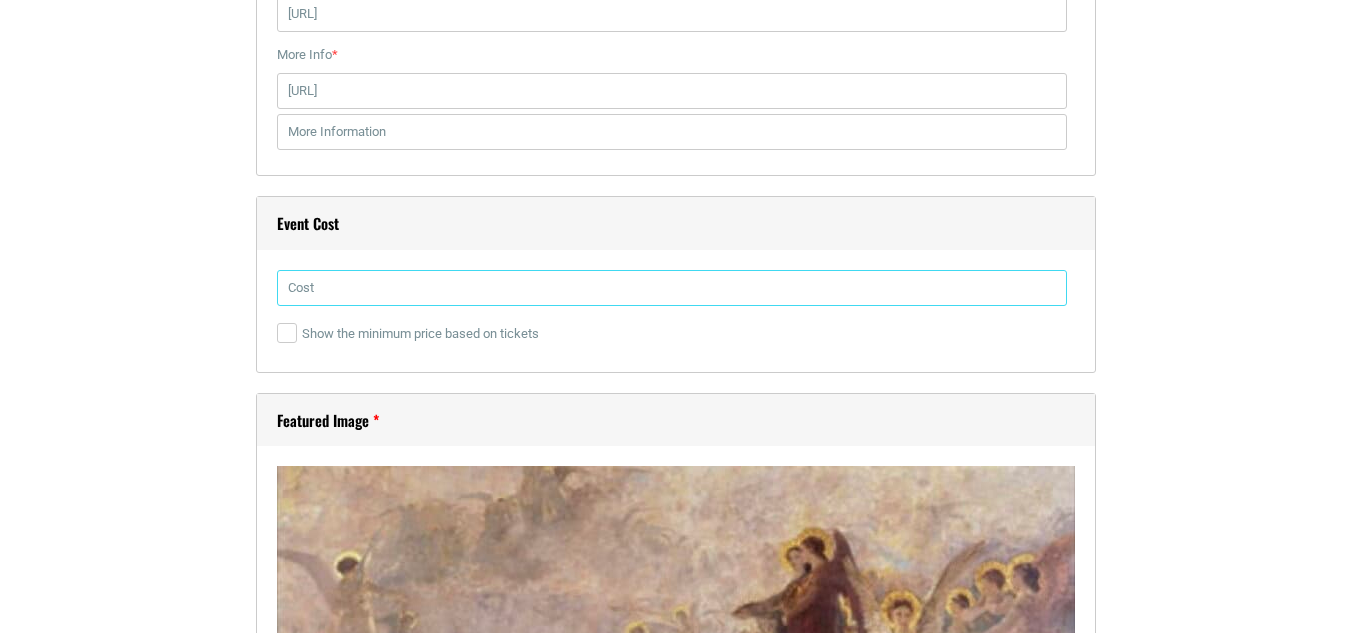 paste on "[PRICE]" 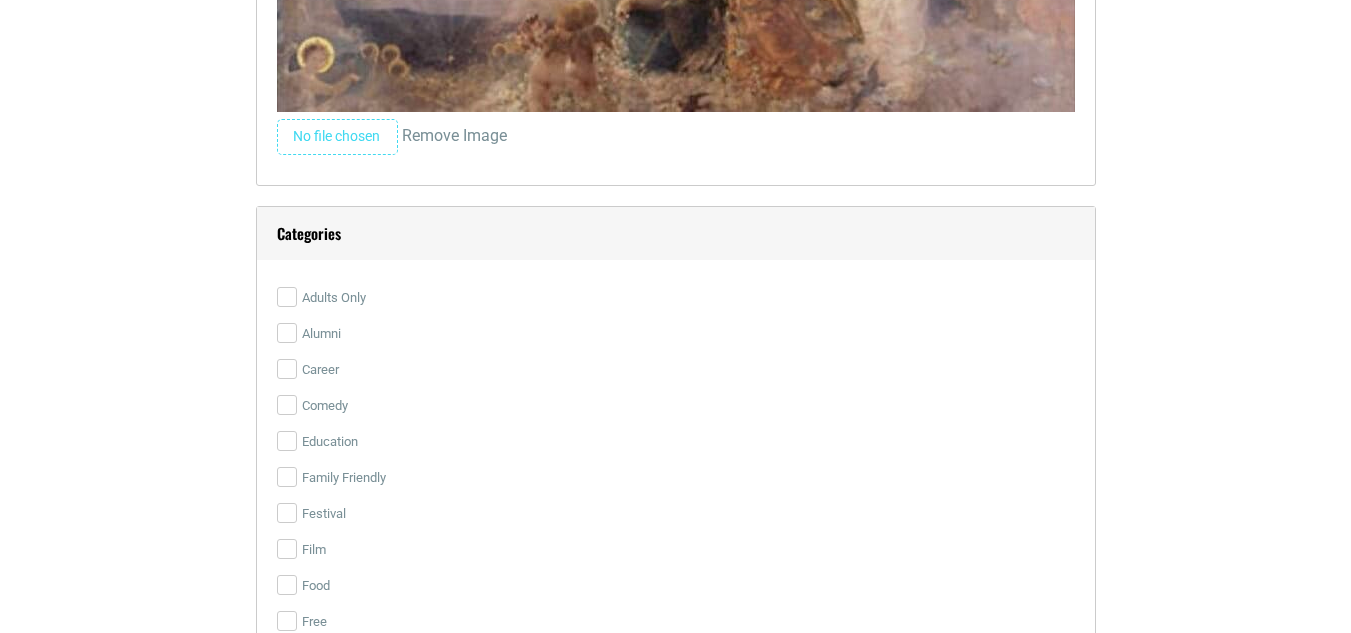 scroll, scrollTop: 3614, scrollLeft: 0, axis: vertical 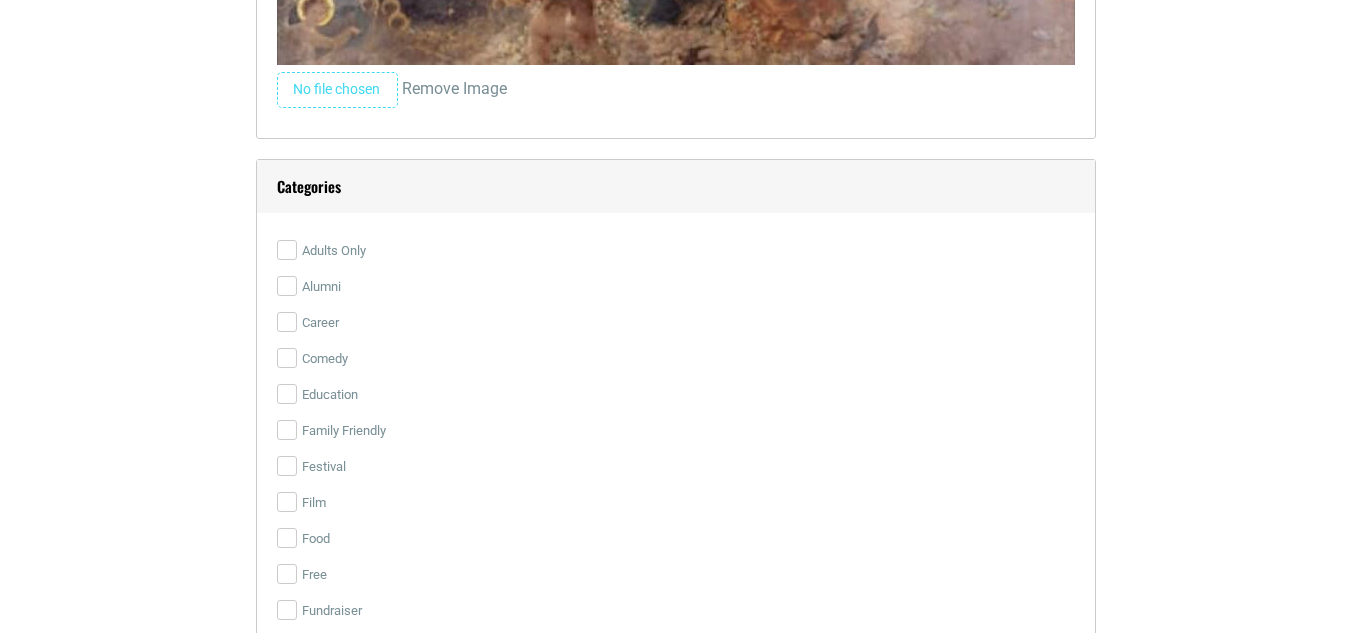 type on "[PRICE]" 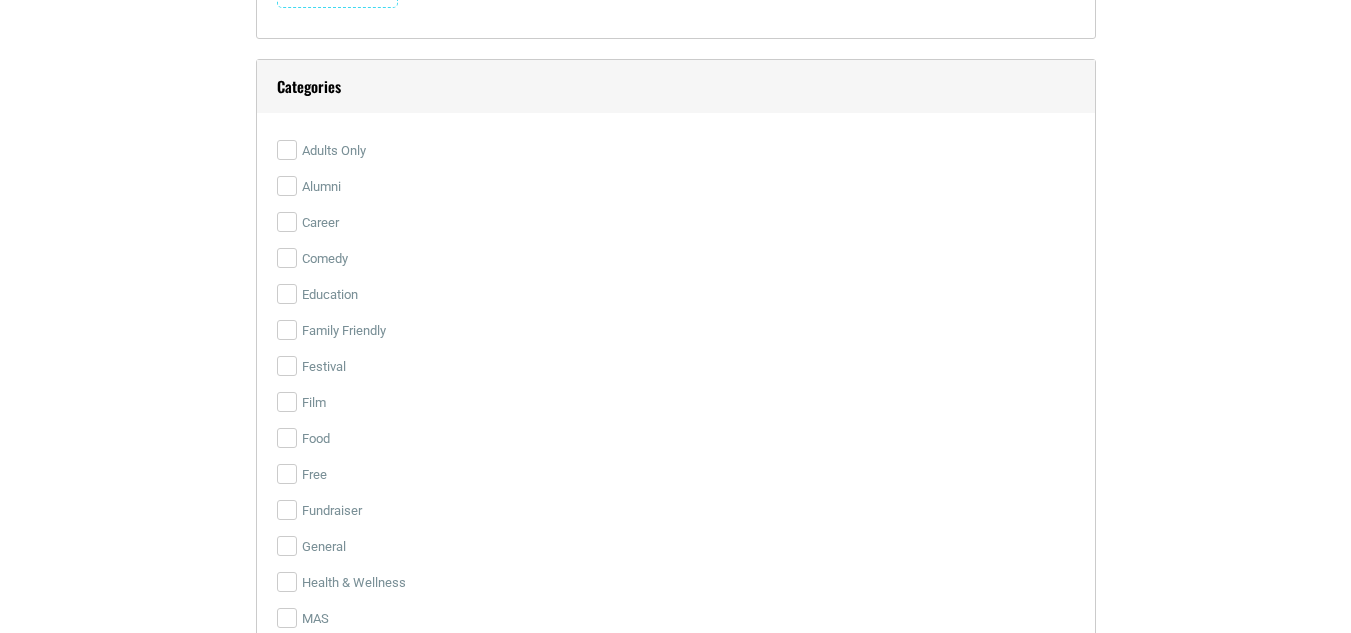 scroll, scrollTop: 3814, scrollLeft: 0, axis: vertical 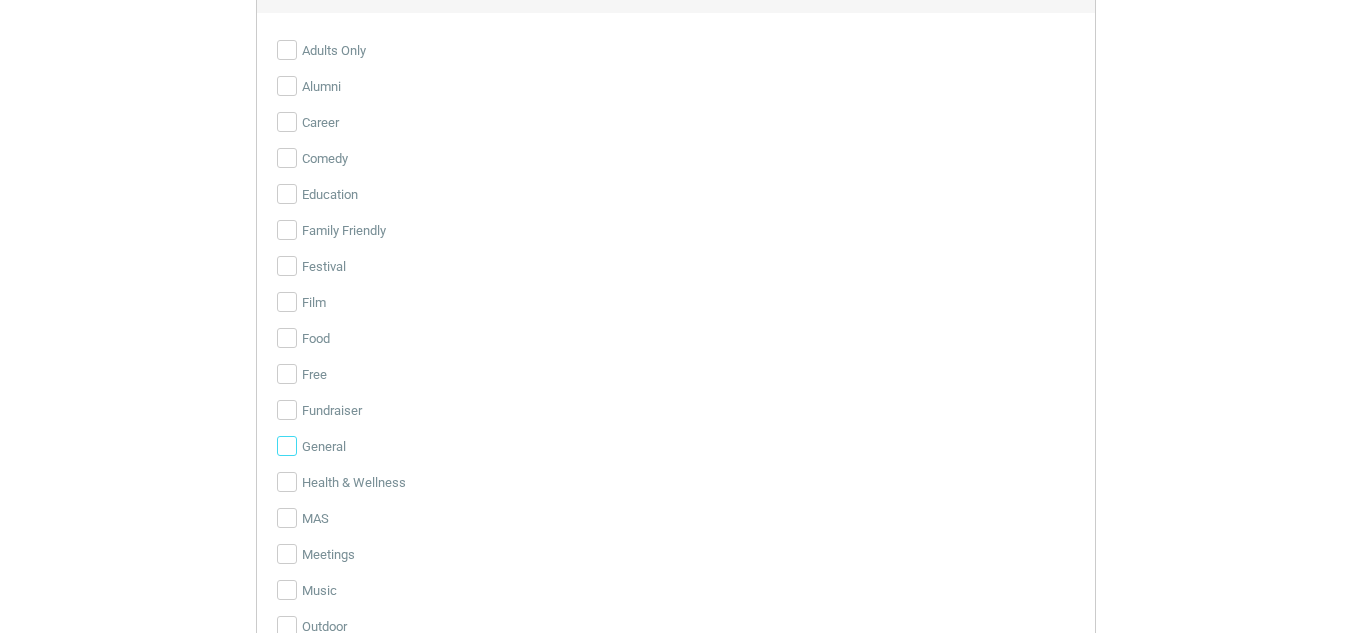 click on "General" at bounding box center [287, 446] 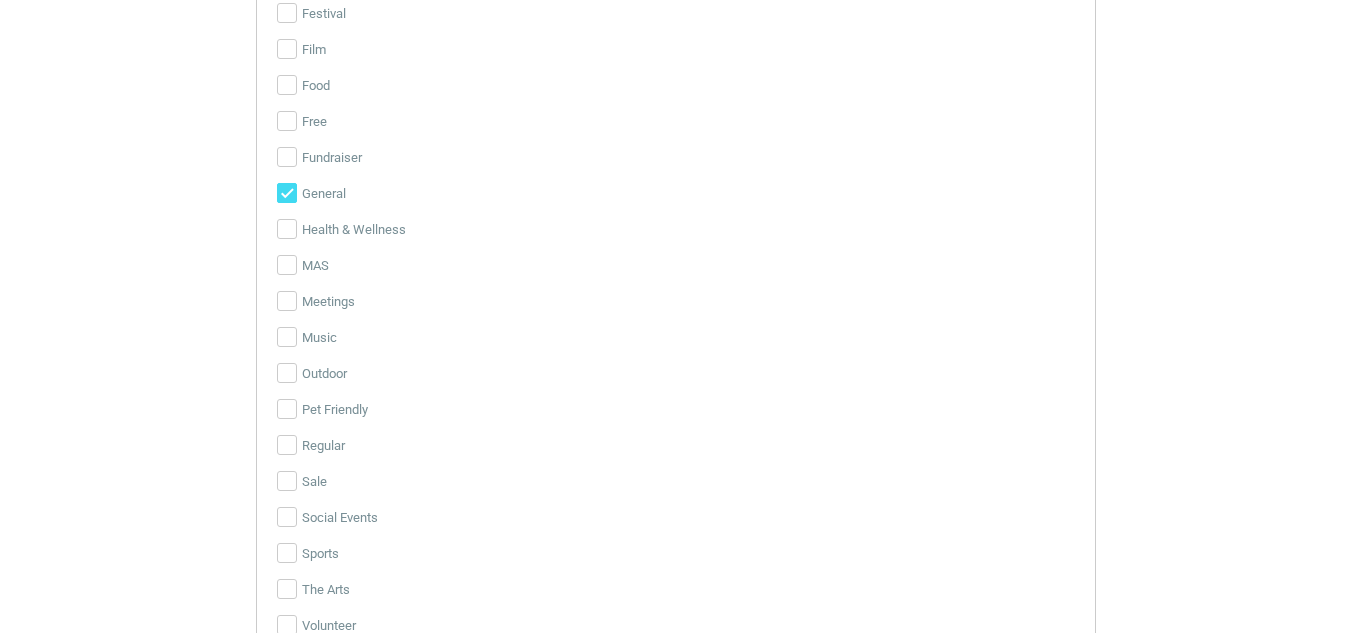scroll, scrollTop: 4114, scrollLeft: 0, axis: vertical 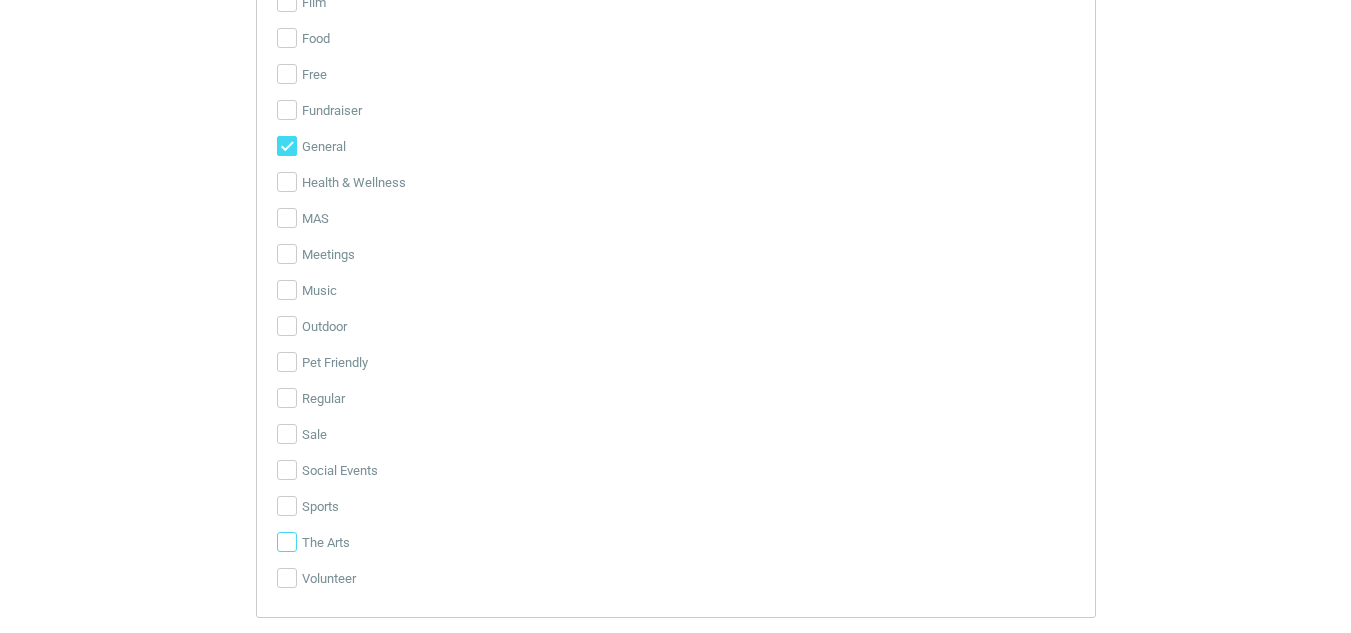 click on "The Arts" at bounding box center [287, 542] 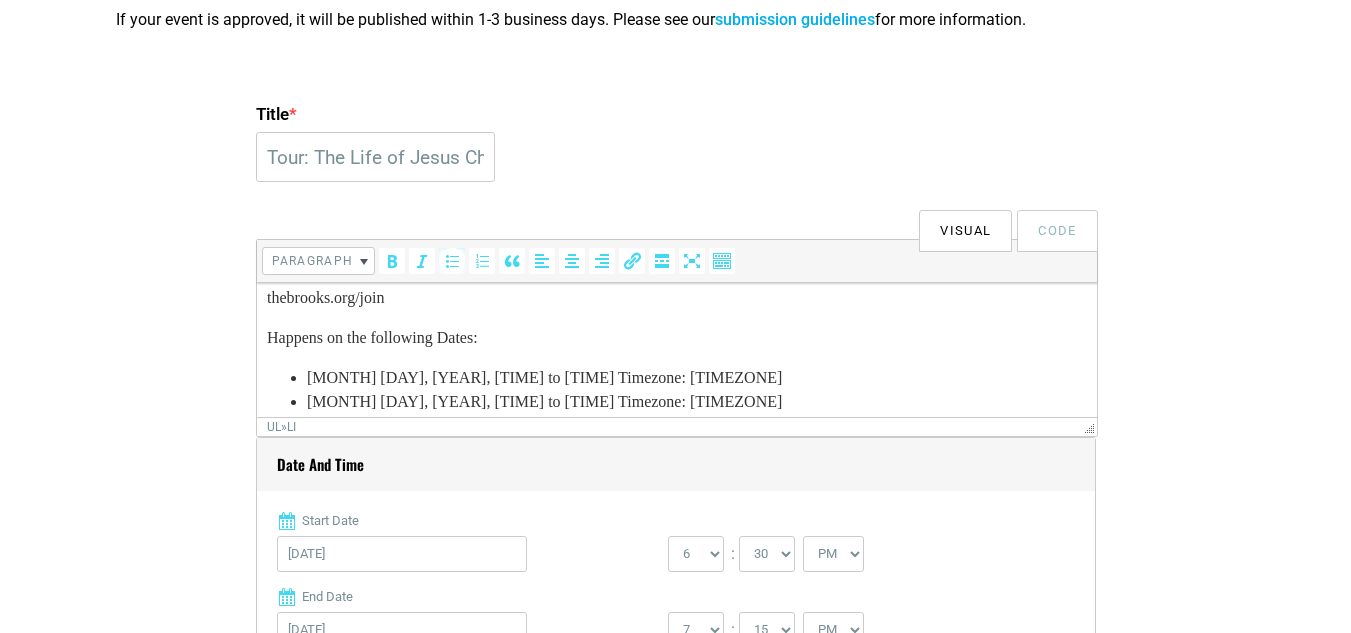 scroll, scrollTop: 614, scrollLeft: 0, axis: vertical 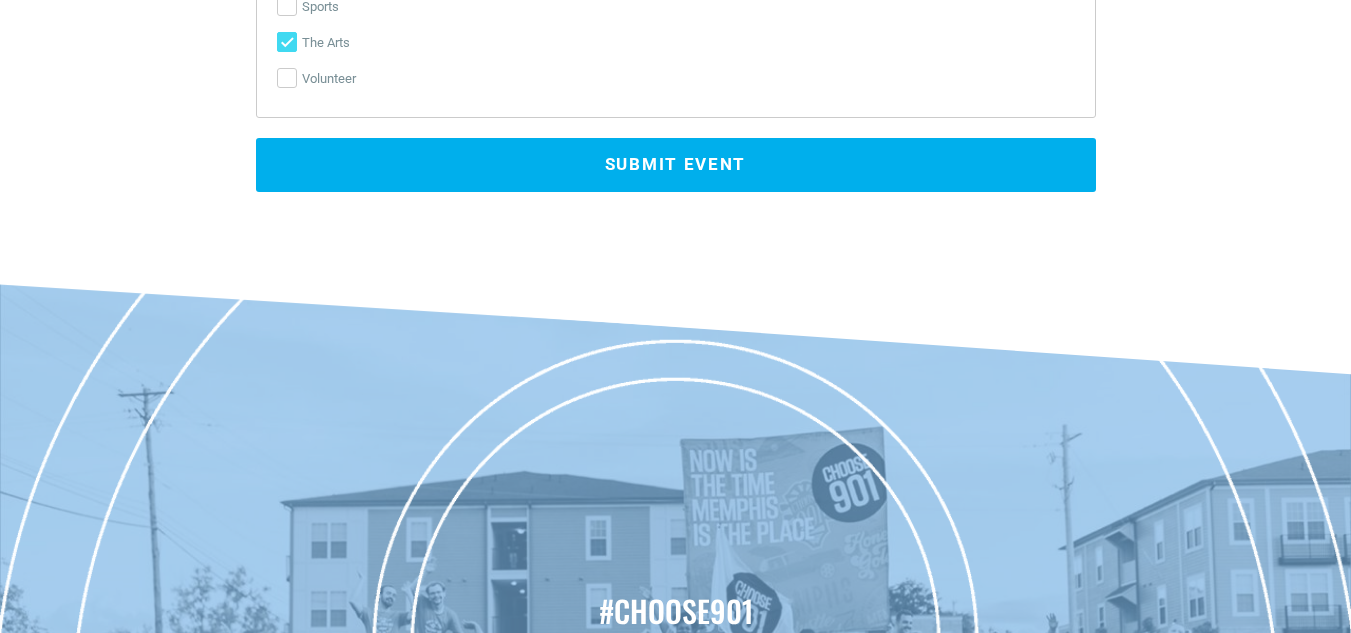 click on "Submit Event" at bounding box center [676, 165] 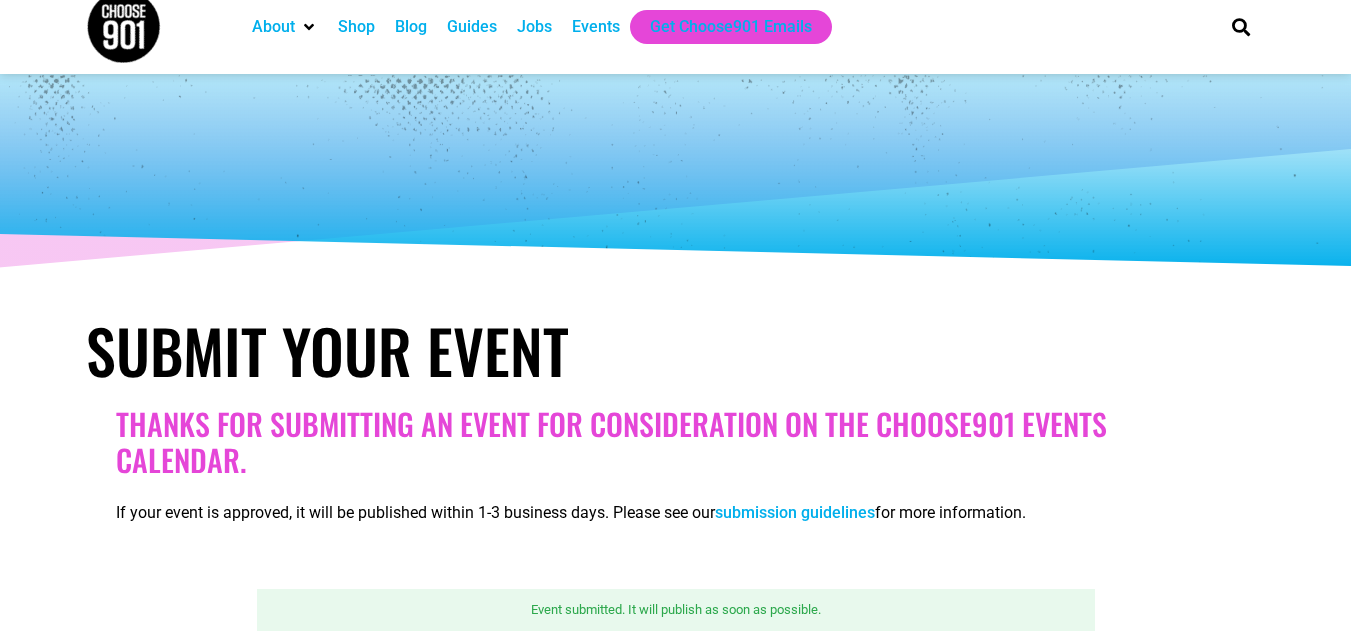 scroll, scrollTop: 19, scrollLeft: 0, axis: vertical 